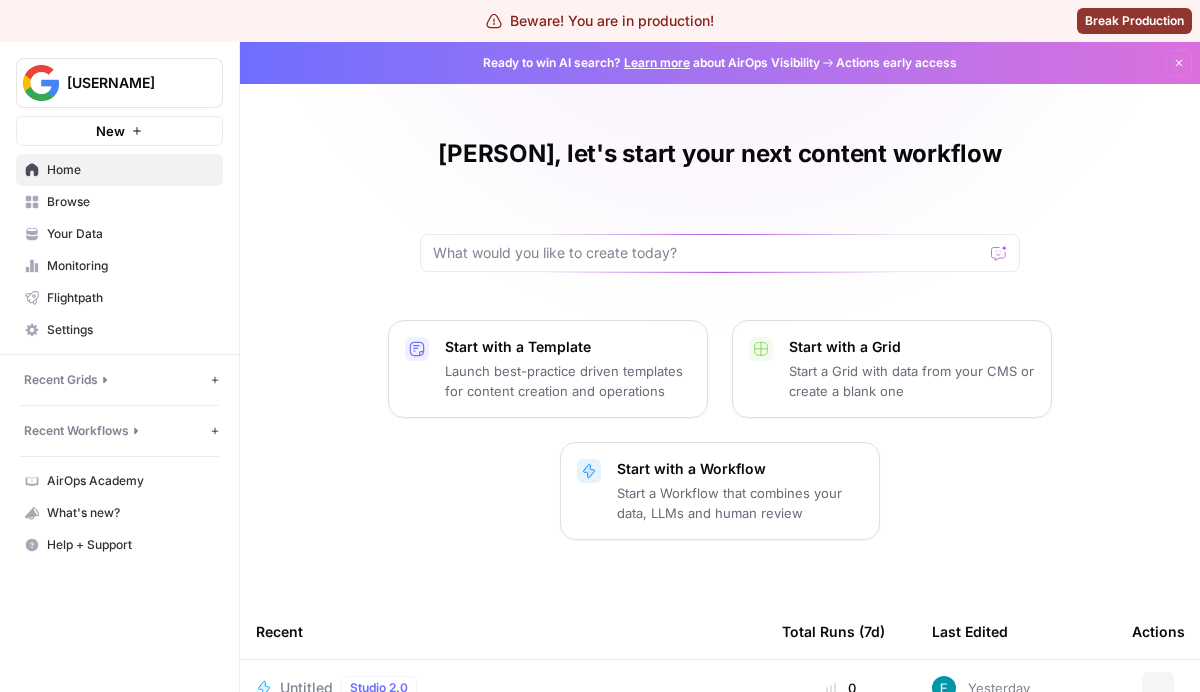 scroll, scrollTop: 0, scrollLeft: 0, axis: both 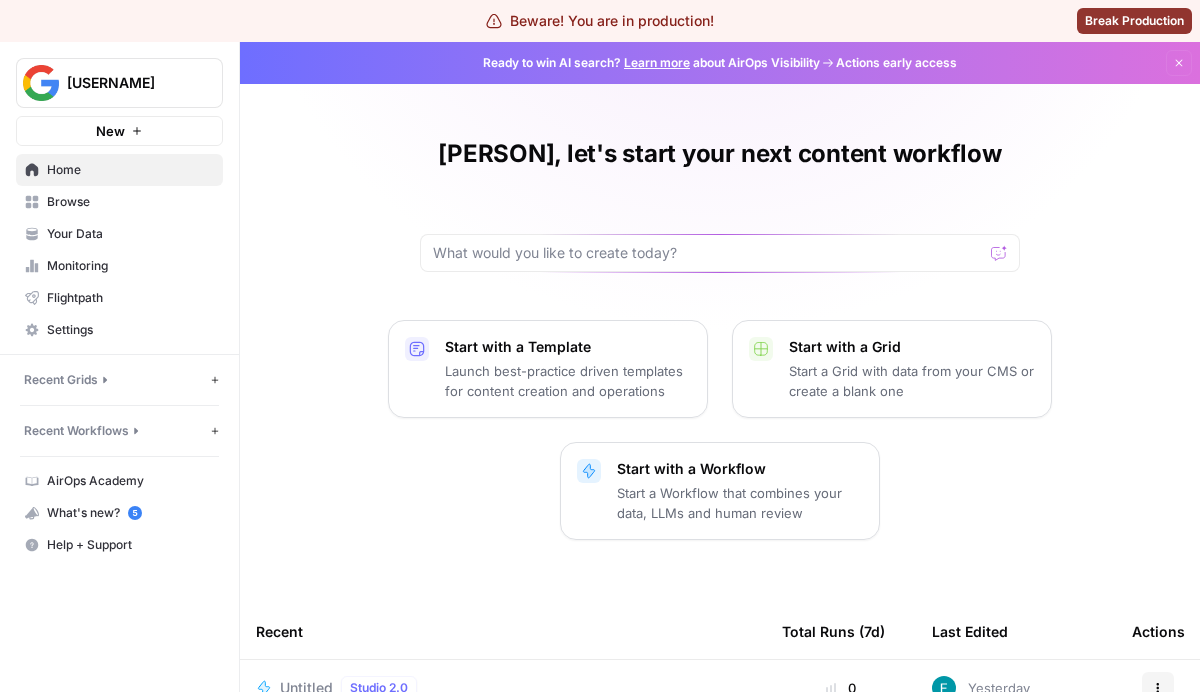 click on "[PERSON], let's start your next content workflow" at bounding box center [720, 205] 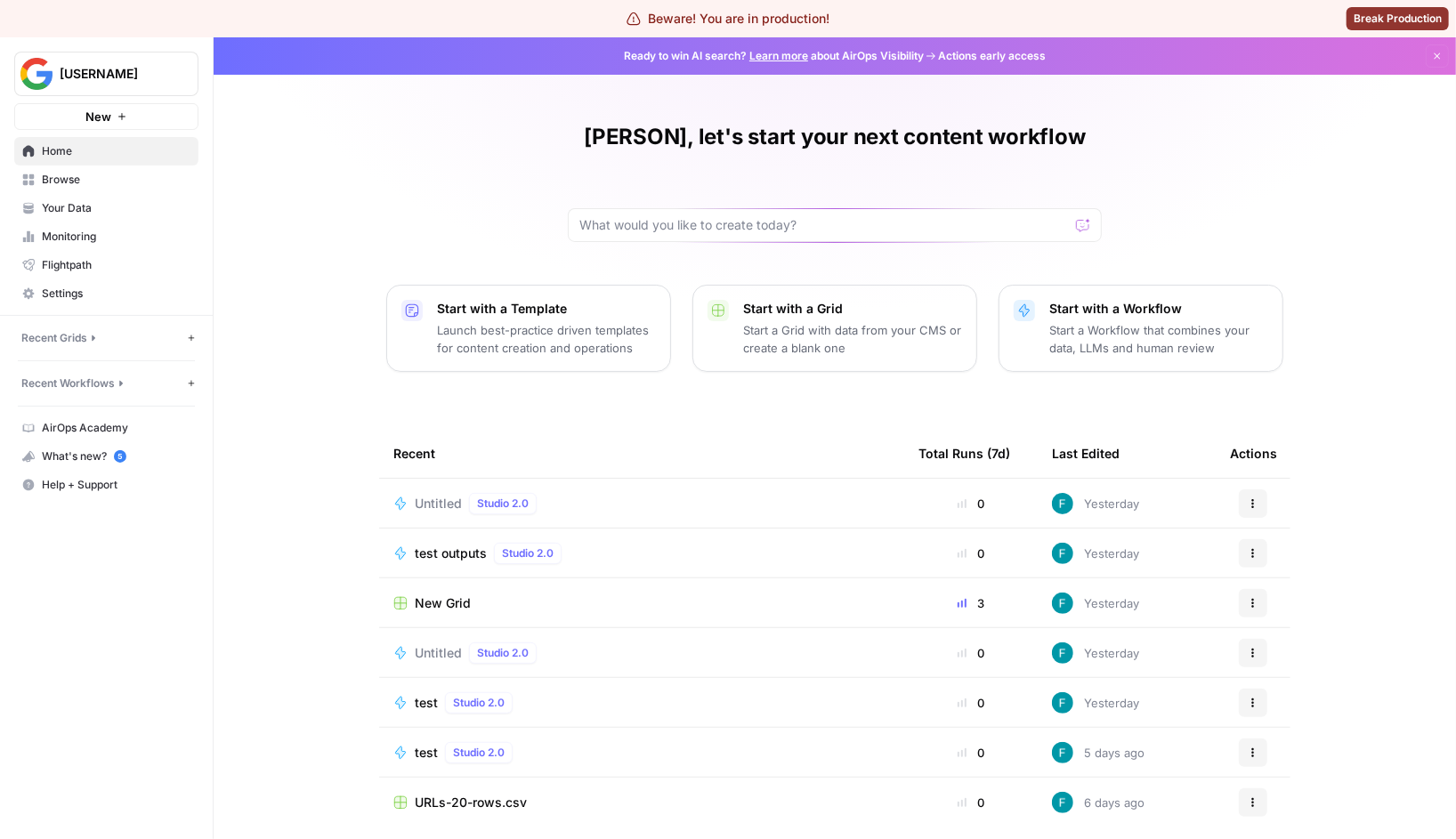 click on "Untitled" at bounding box center [438, 504] 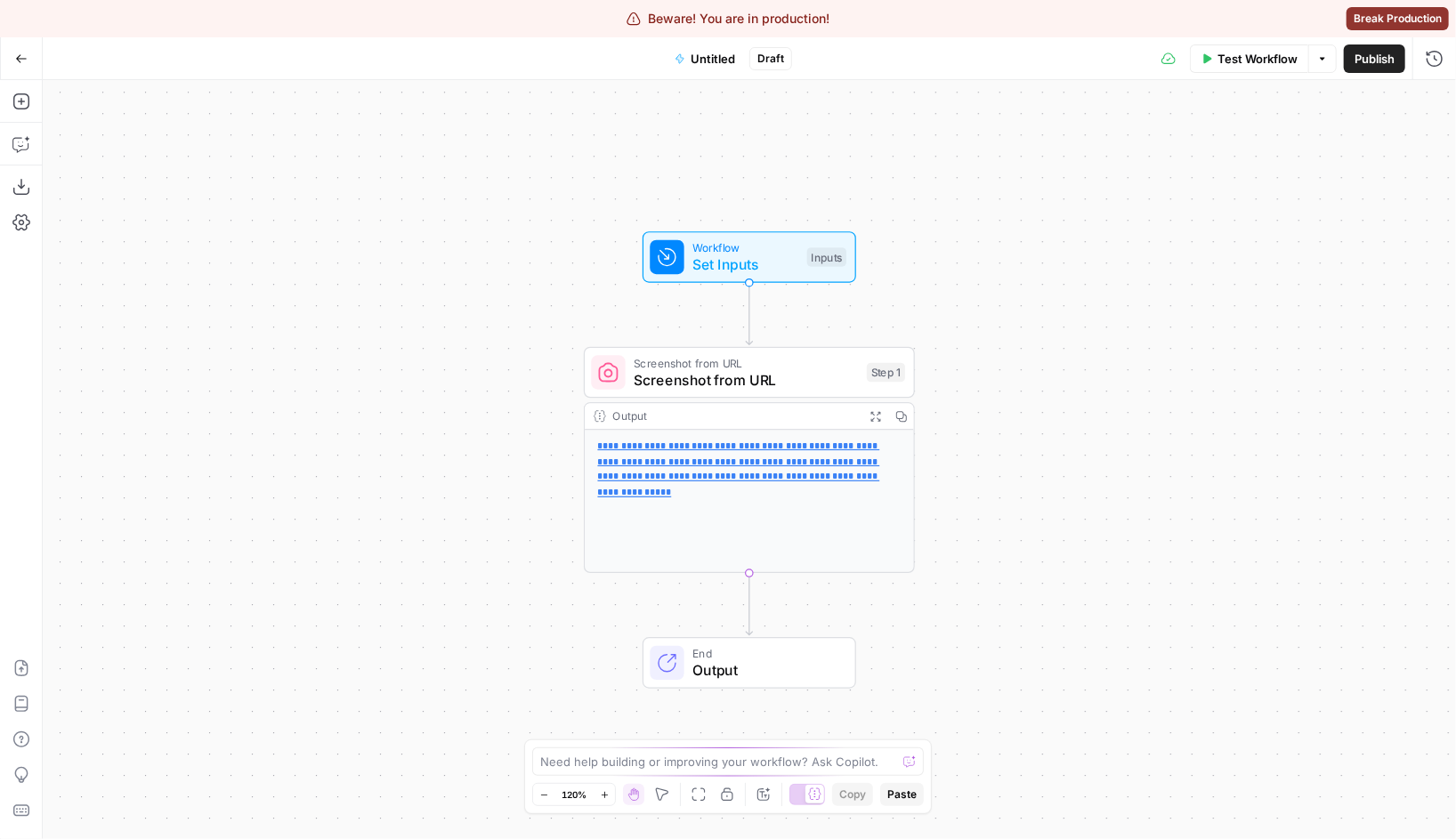 click on "Go Back" at bounding box center (21, 59) 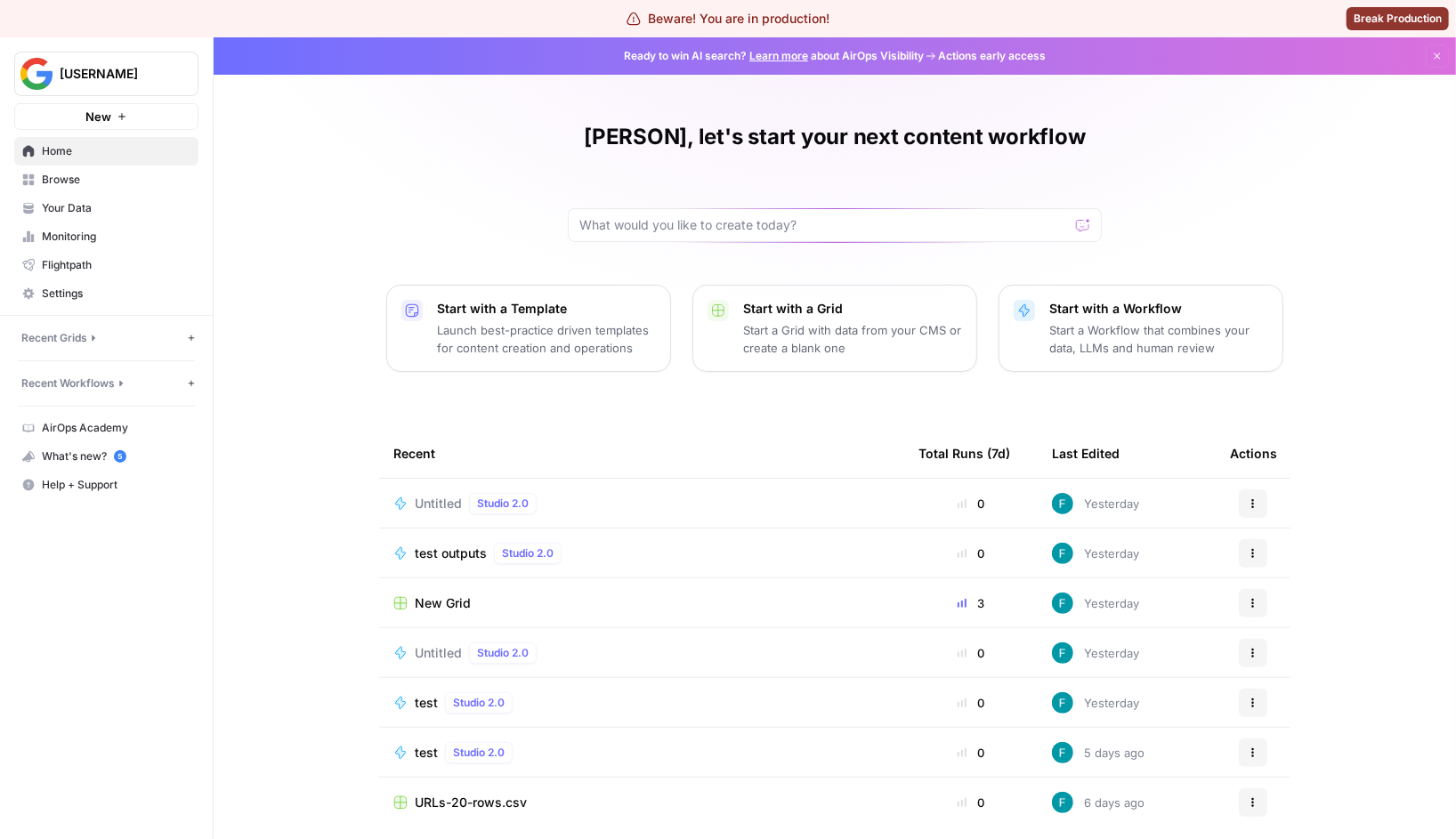 click on "New Grid" at bounding box center [442, 603] 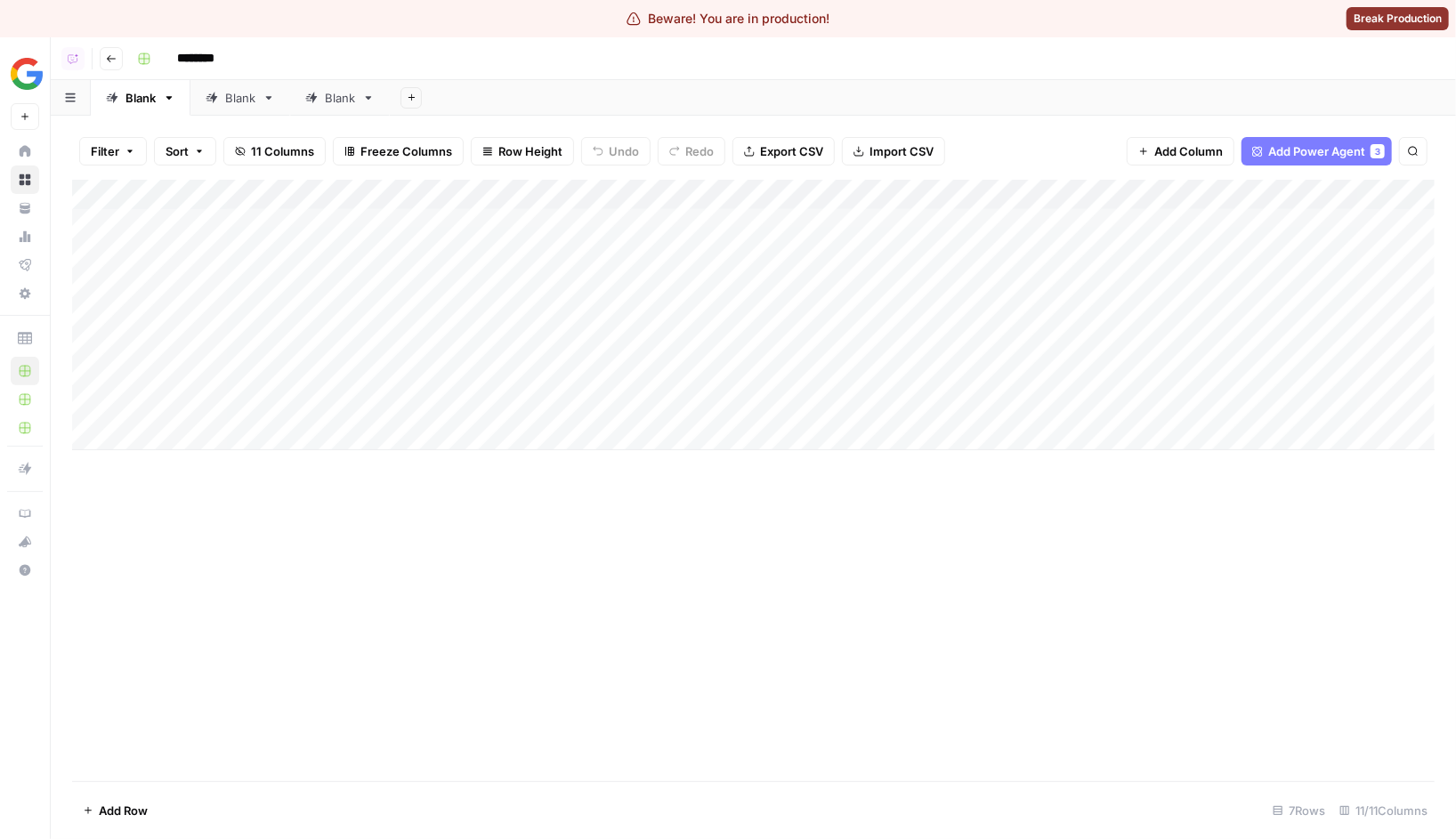click on "Add Sheet" at bounding box center (411, 98) 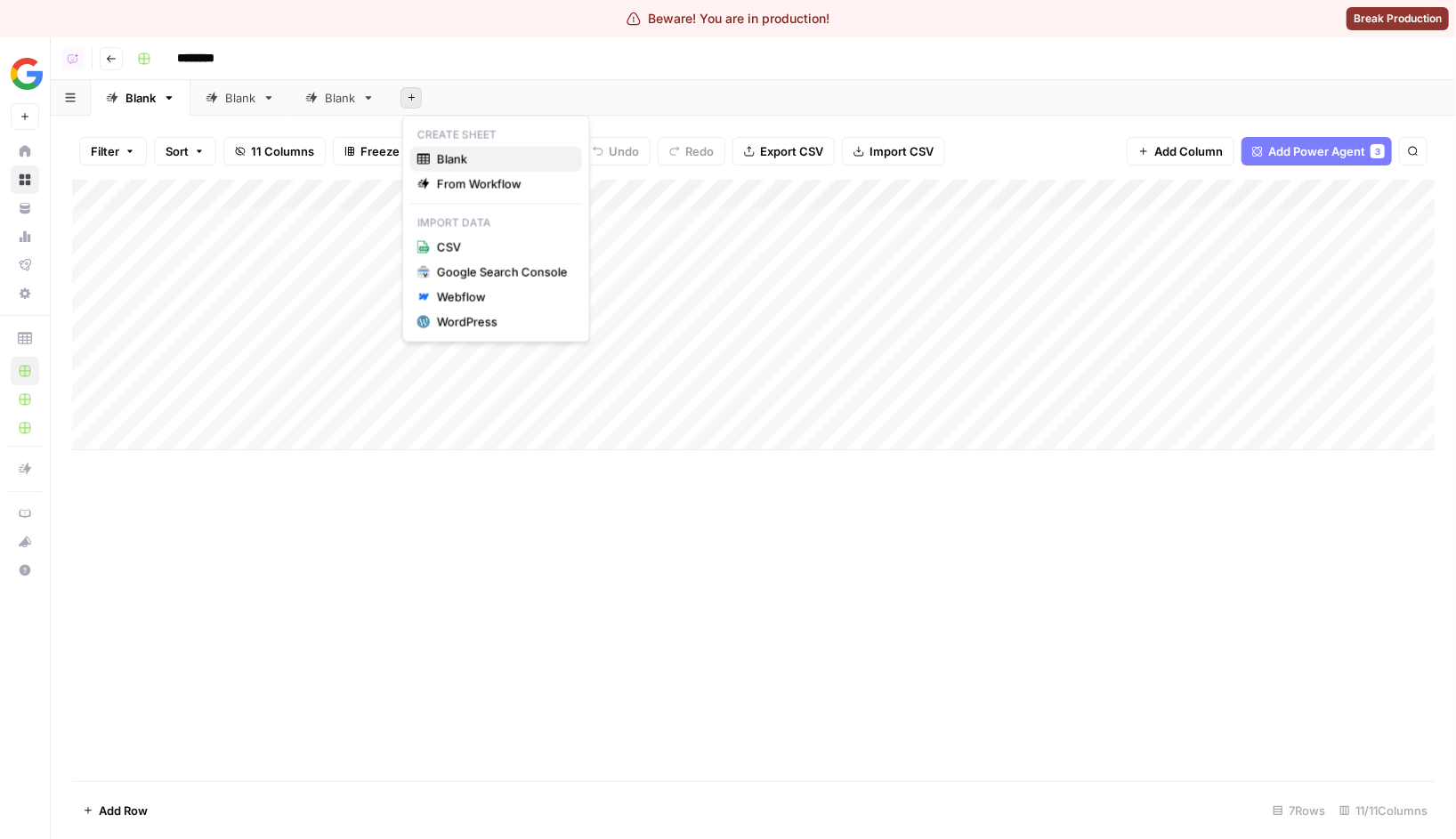 click on "Blank" at bounding box center [496, 159] 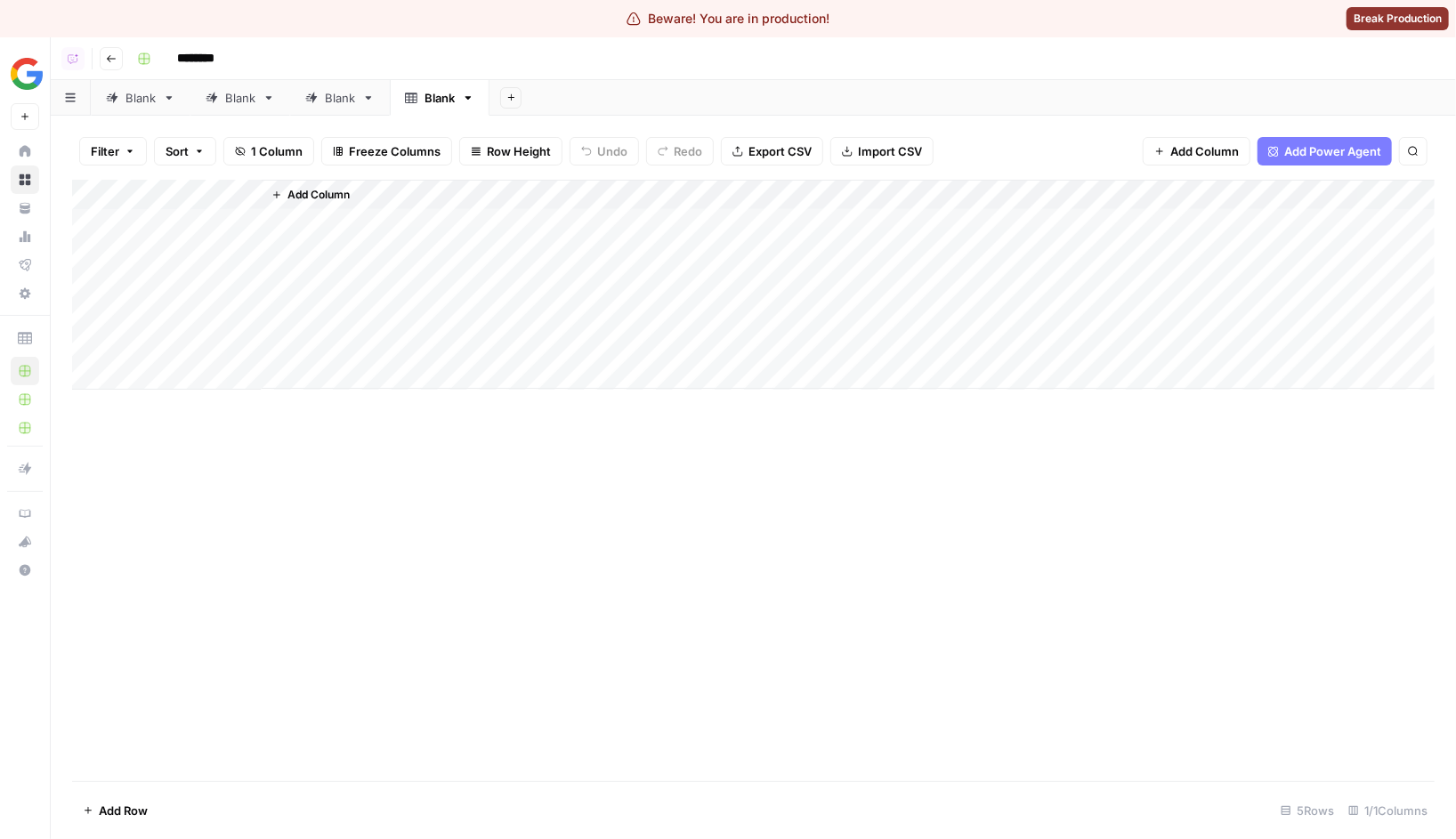 click on "Add Column" at bounding box center (319, 195) 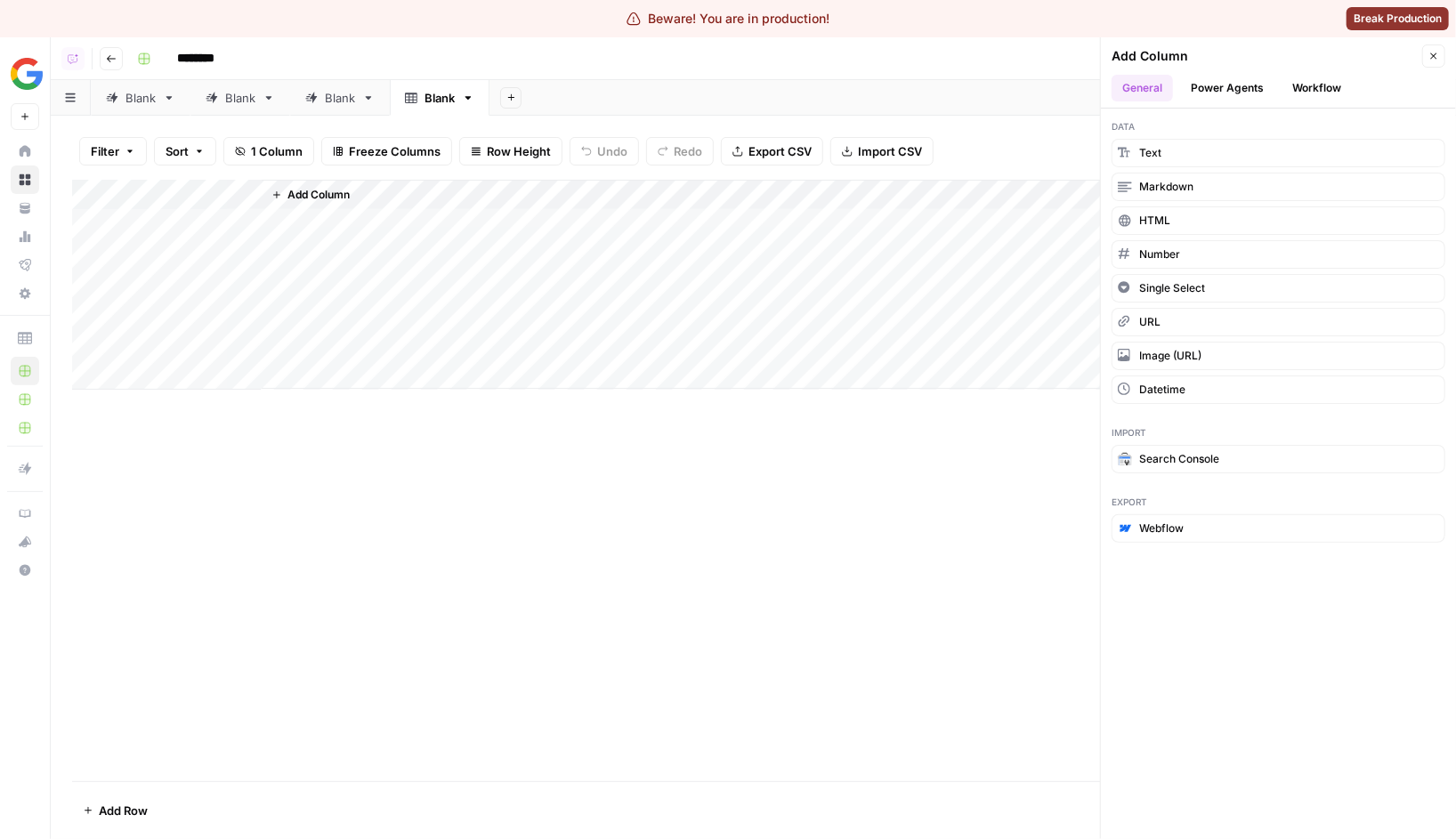 click on "Power Agents" at bounding box center [1227, 88] 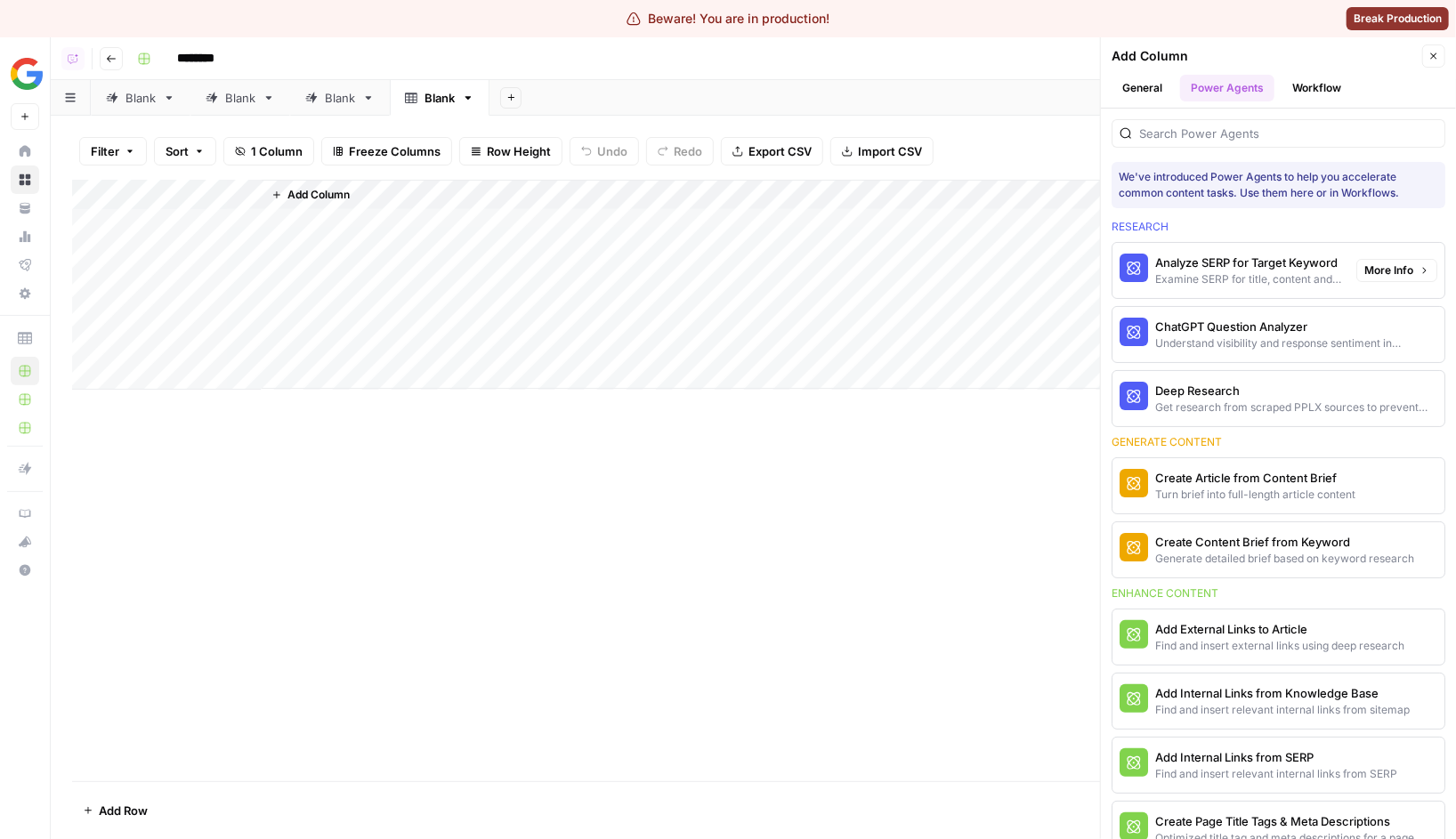 click on "Examine SERP for title, content and keyword patterns" at bounding box center [1249, 279] 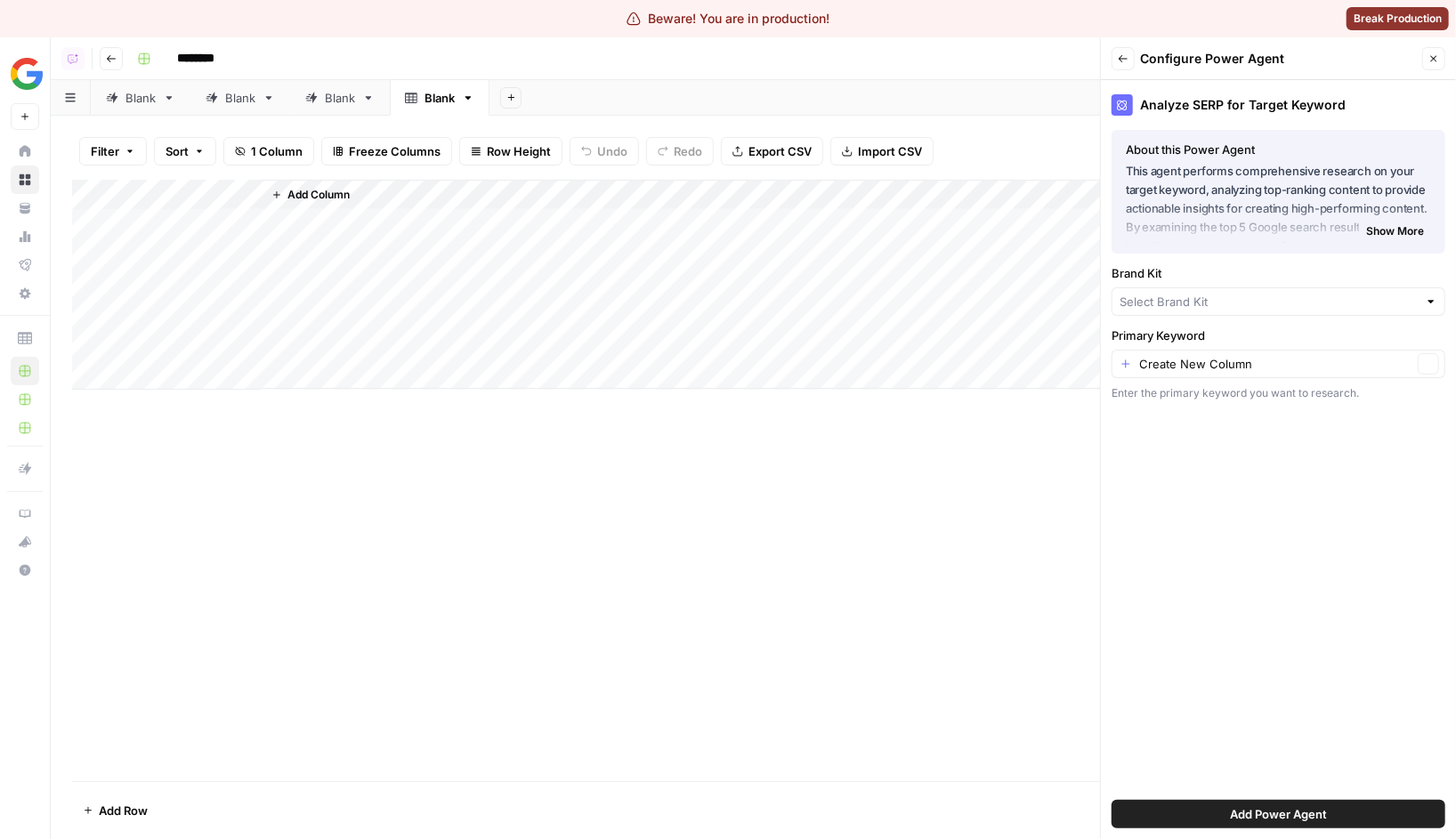 type on "Figma" 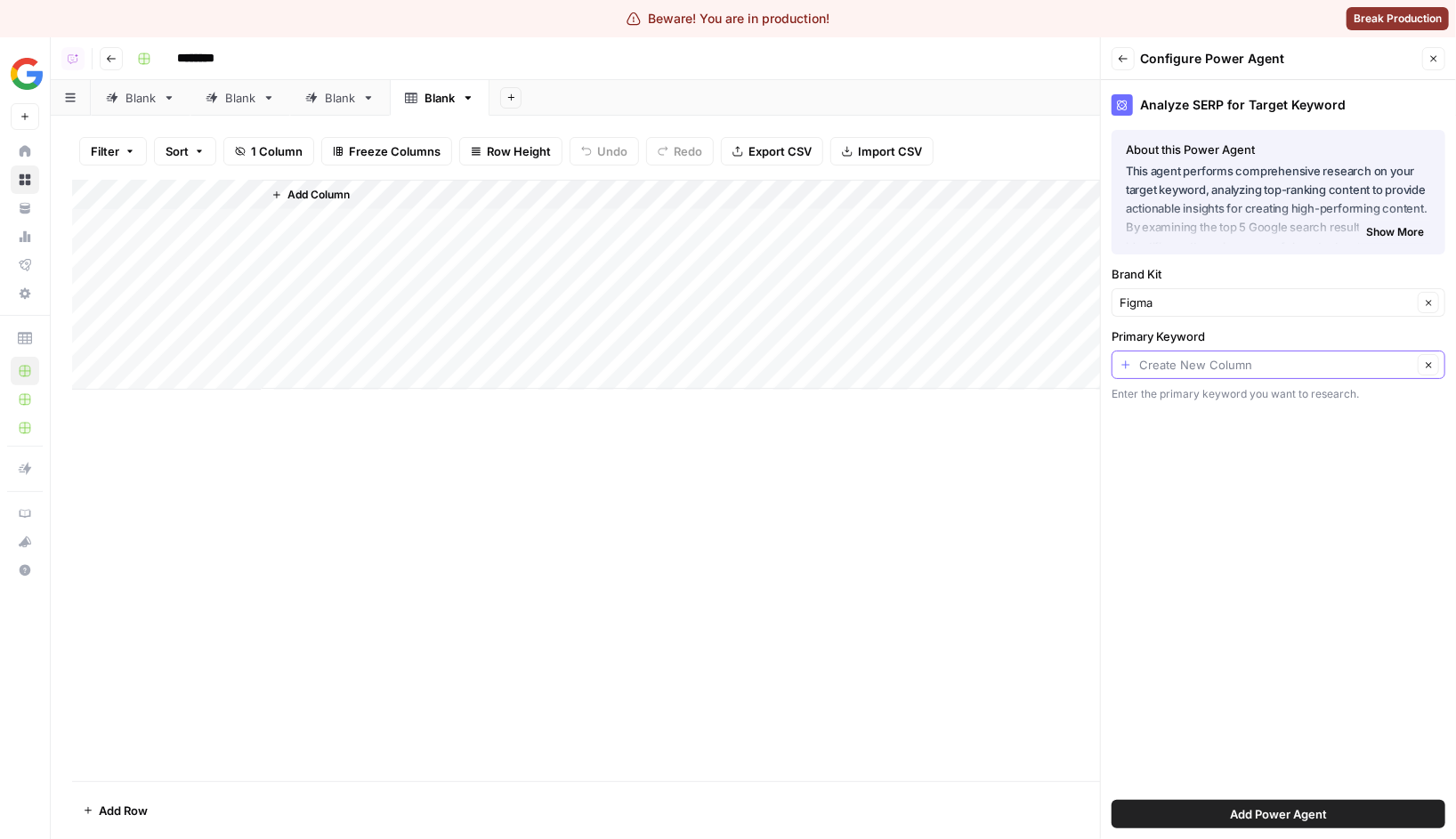 click on "Primary Keyword" at bounding box center (1275, 365) 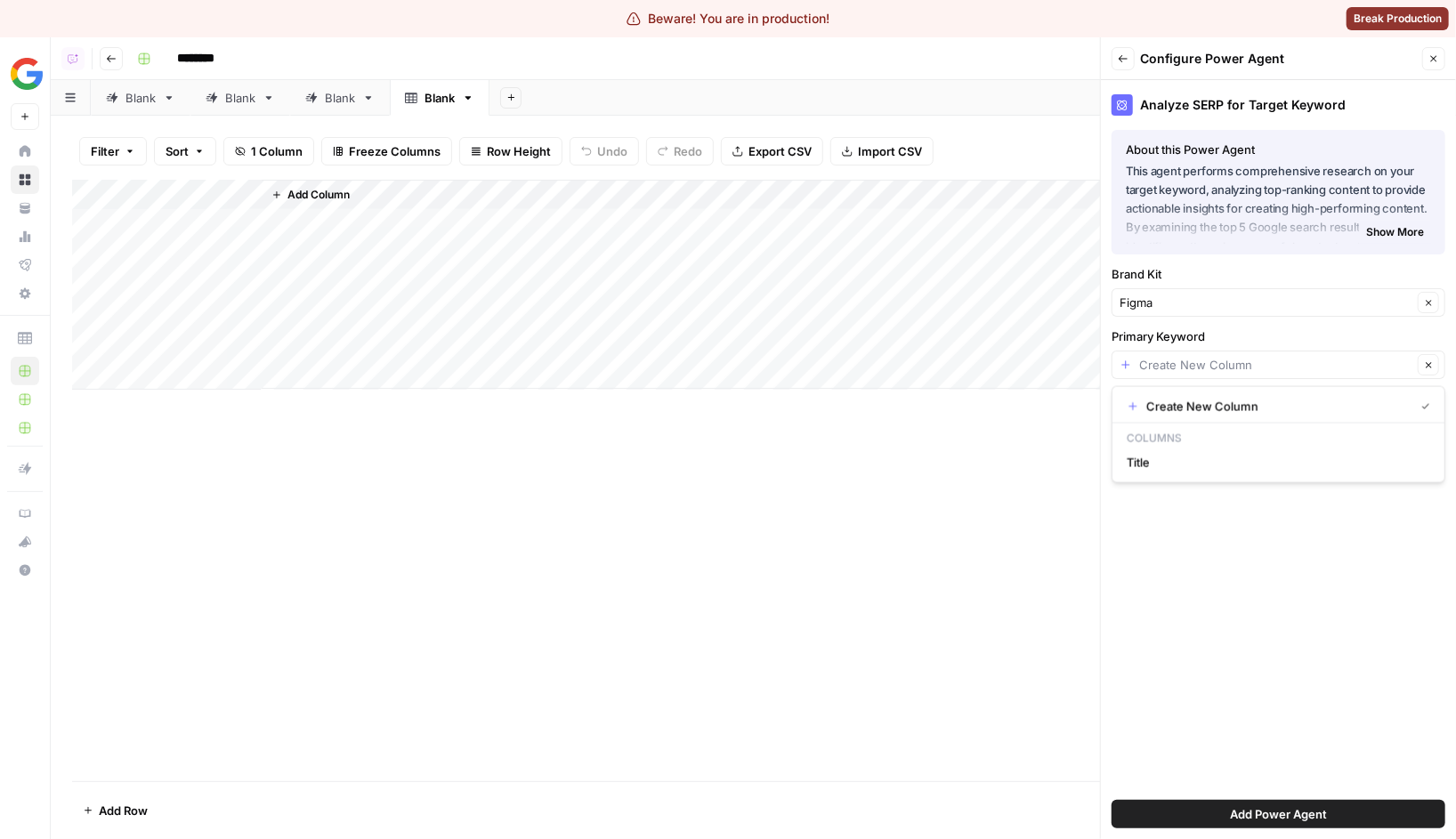 type on "Create New Column" 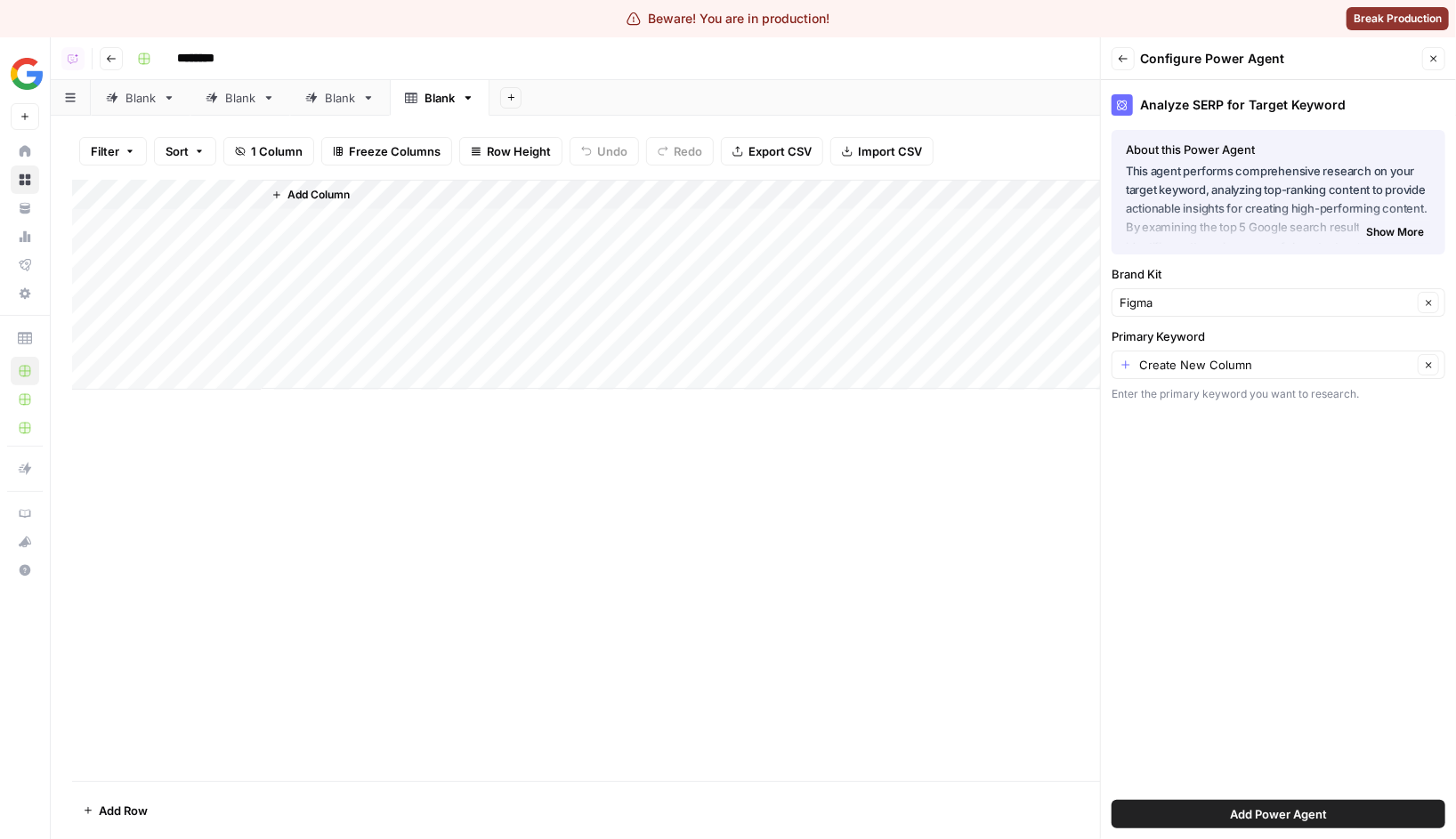 click on "Analyze SERP for Target Keyword About this Power Agent This agent performs comprehensive research on your target keyword, analyzing top-ranking content to provide actionable insights for creating high-performing content. By examining the top 5 Google search results, the agent identifies patterns in successful content, extracts valuable SEO data, and delivers a detailed analysis of search intent, content structure, and keyword opportunities – all packaged into a strategic report that guides your content creation process.
Key Features:
Conducts Google search for your target keyword and analyzes top 5 ranking pages
Extracts headings, content structure, and SEO elements from each ranking page
Identifies search intent and creates detailed user persona analysis
Analyzes title patterns and provides optimized title recommendations
Delivers comprehensive content structure recommendations with H2/H3 header analysis
Identifies secondary keywords and content elements for SEO optimization
Show More" at bounding box center (1278, 459) 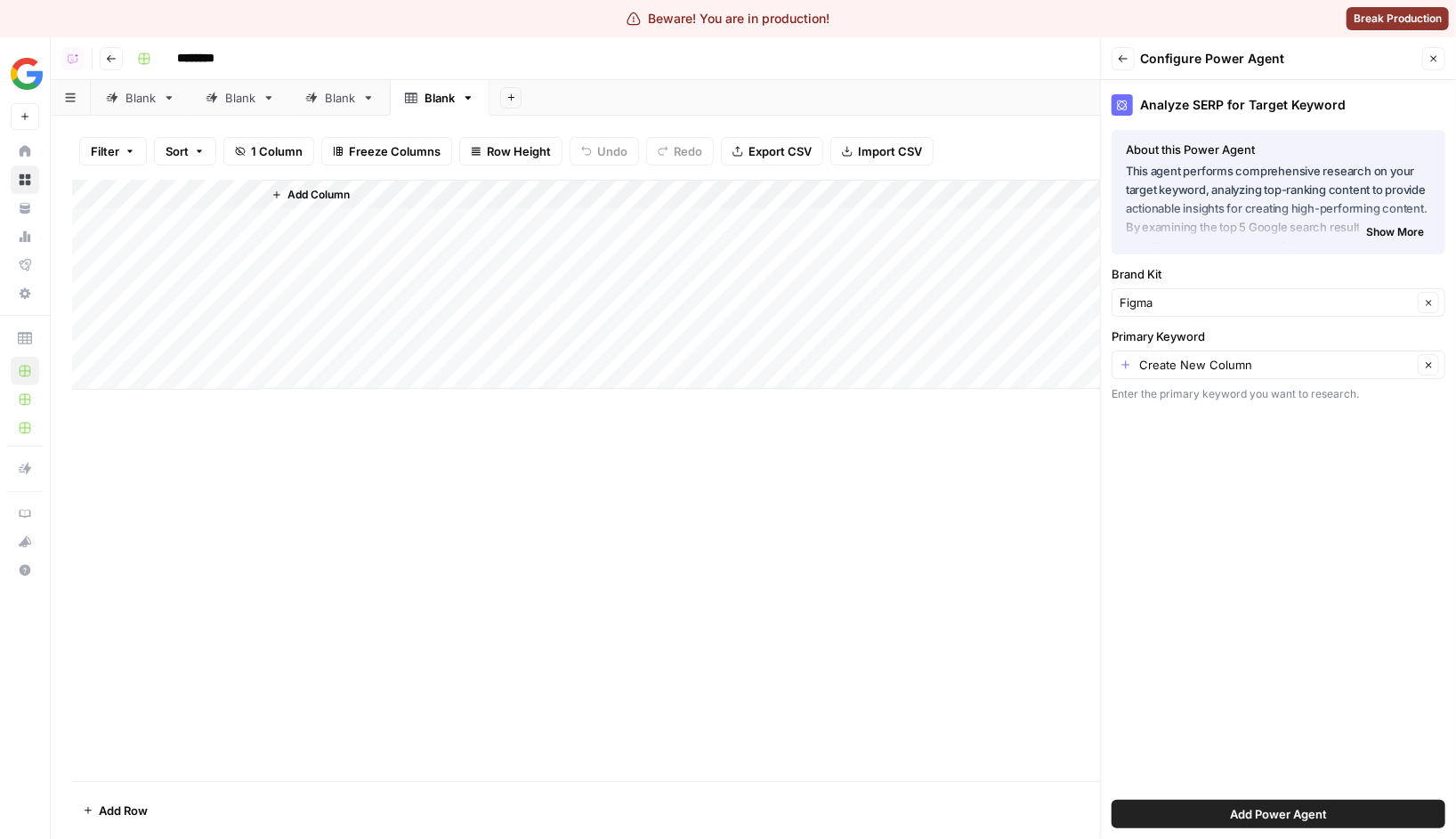 click on "This agent performs comprehensive research on your target keyword, analyzing top-ranking content to provide actionable insights for creating high-performing content. By examining the top 5 Google search results, the agent identifies patterns in successful content, extracts valuable SEO data, and delivers a detailed analysis of search intent, content structure, and keyword opportunities – all packaged into a strategic report that guides your content creation process." at bounding box center (1278, 199) 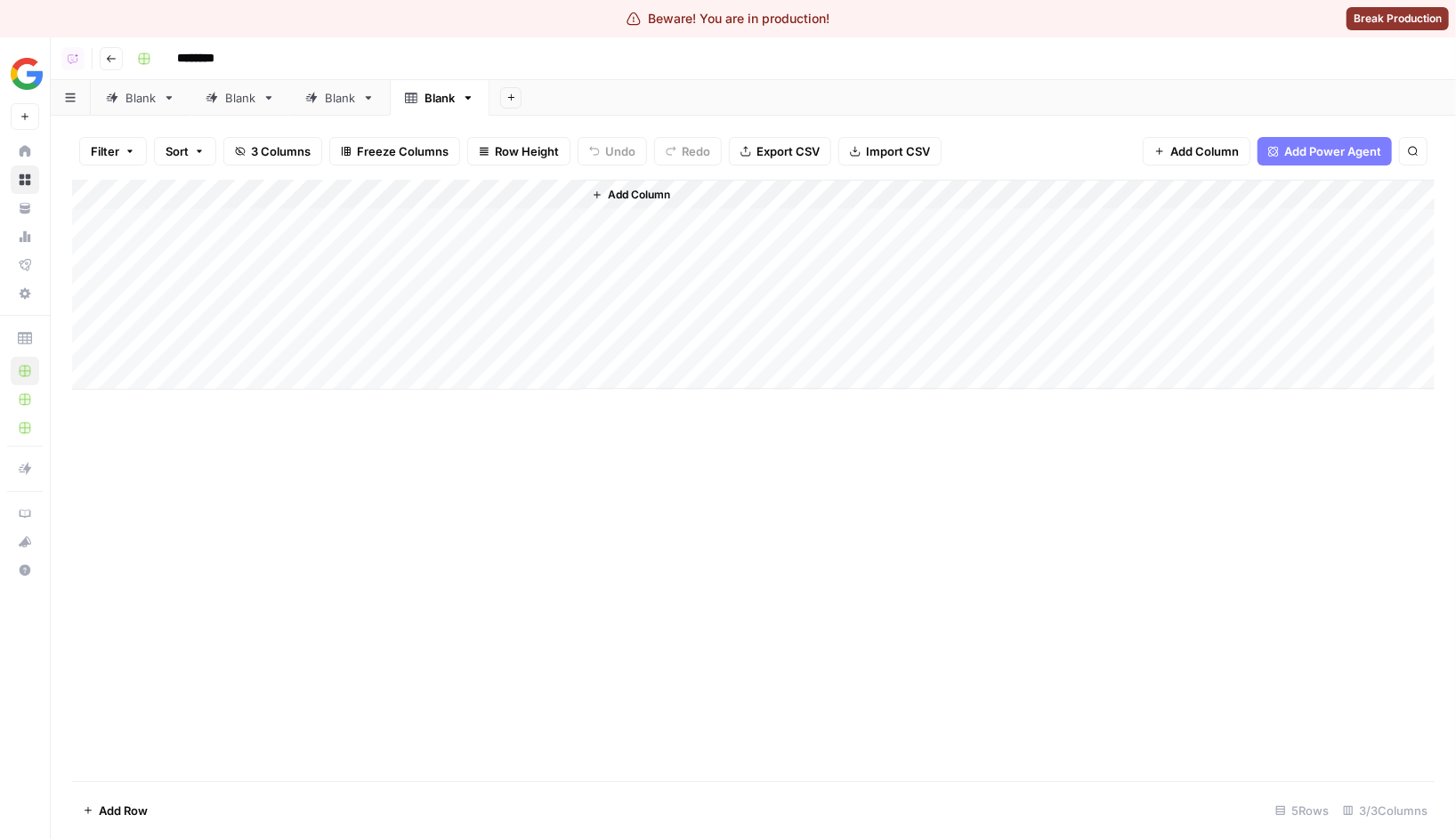 click on "Add Power Agent" at bounding box center (1332, 151) 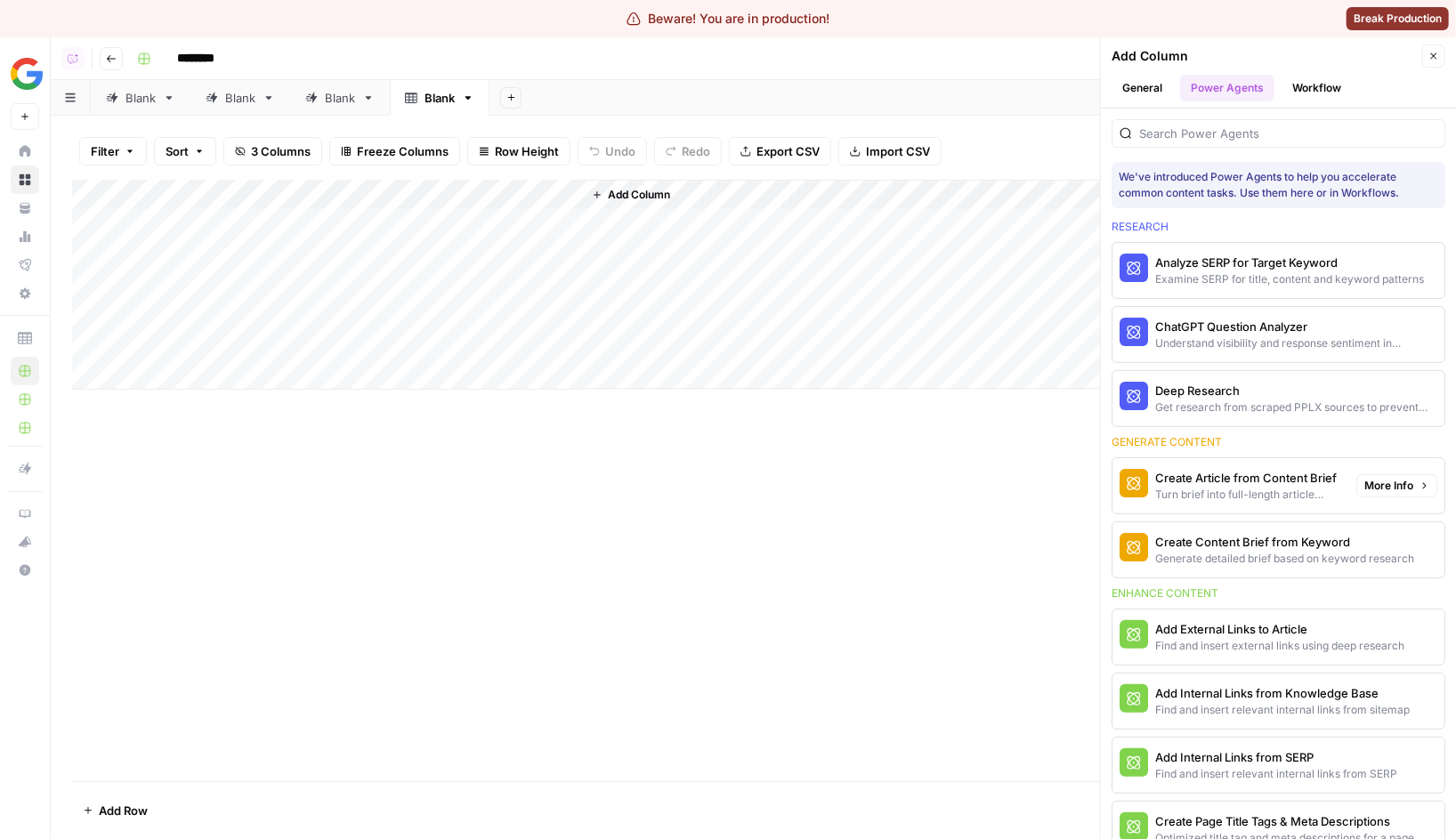 click on "Create Article from Content Brief" at bounding box center [1249, 478] 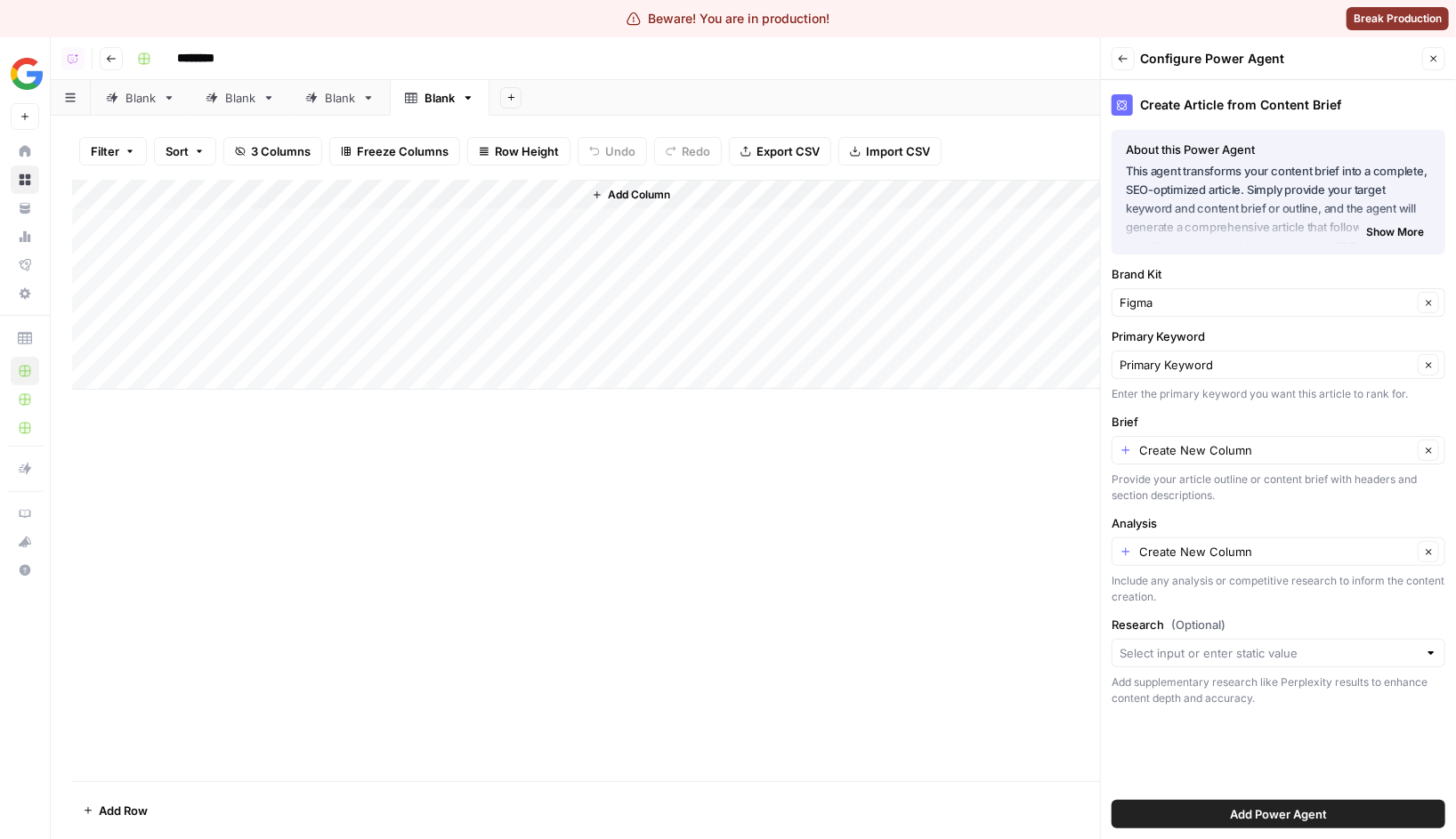 click on "Add Power Agent" at bounding box center (1278, 814) 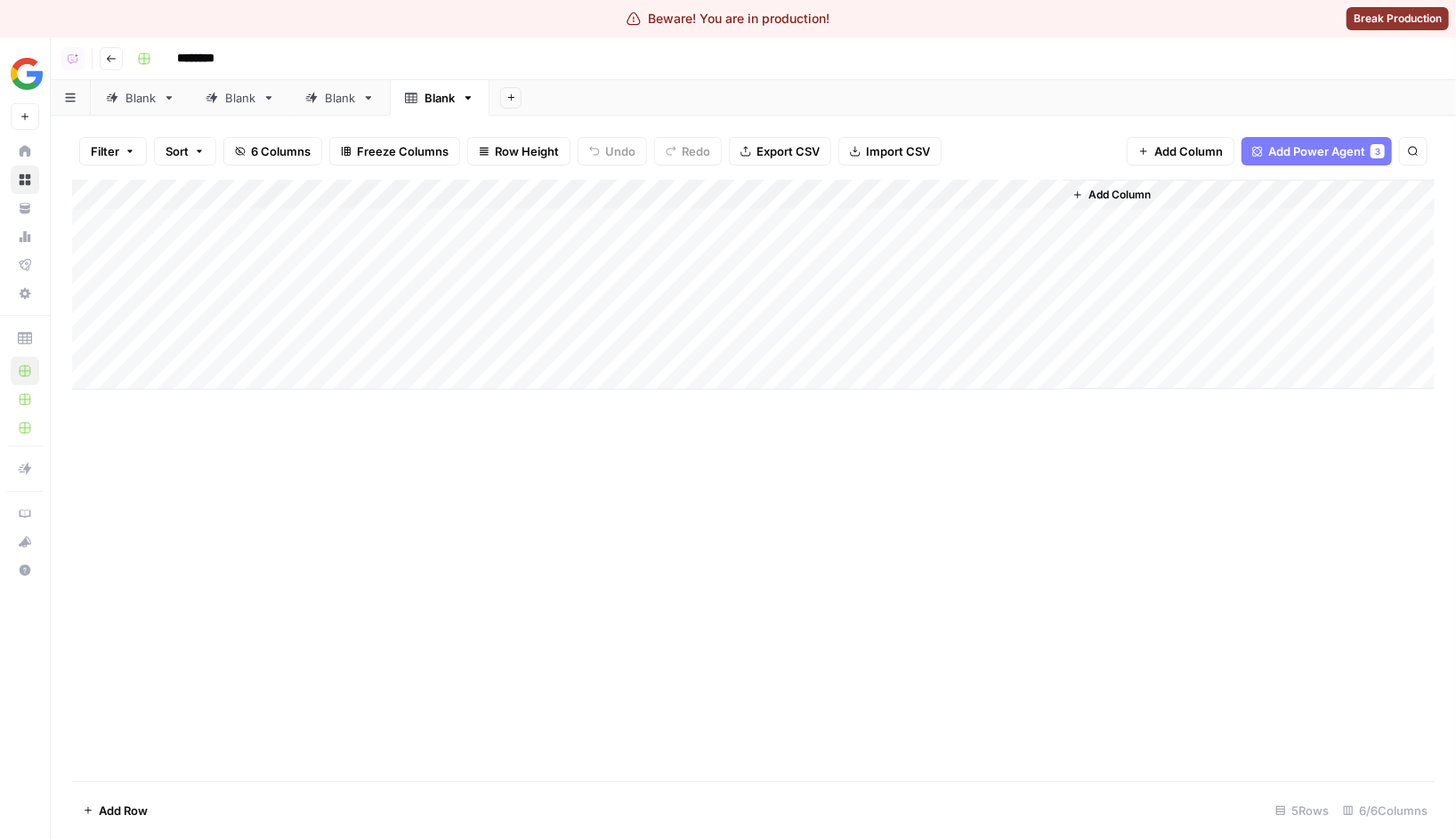 click on "Add Power Agent 3" at bounding box center [1316, 151] 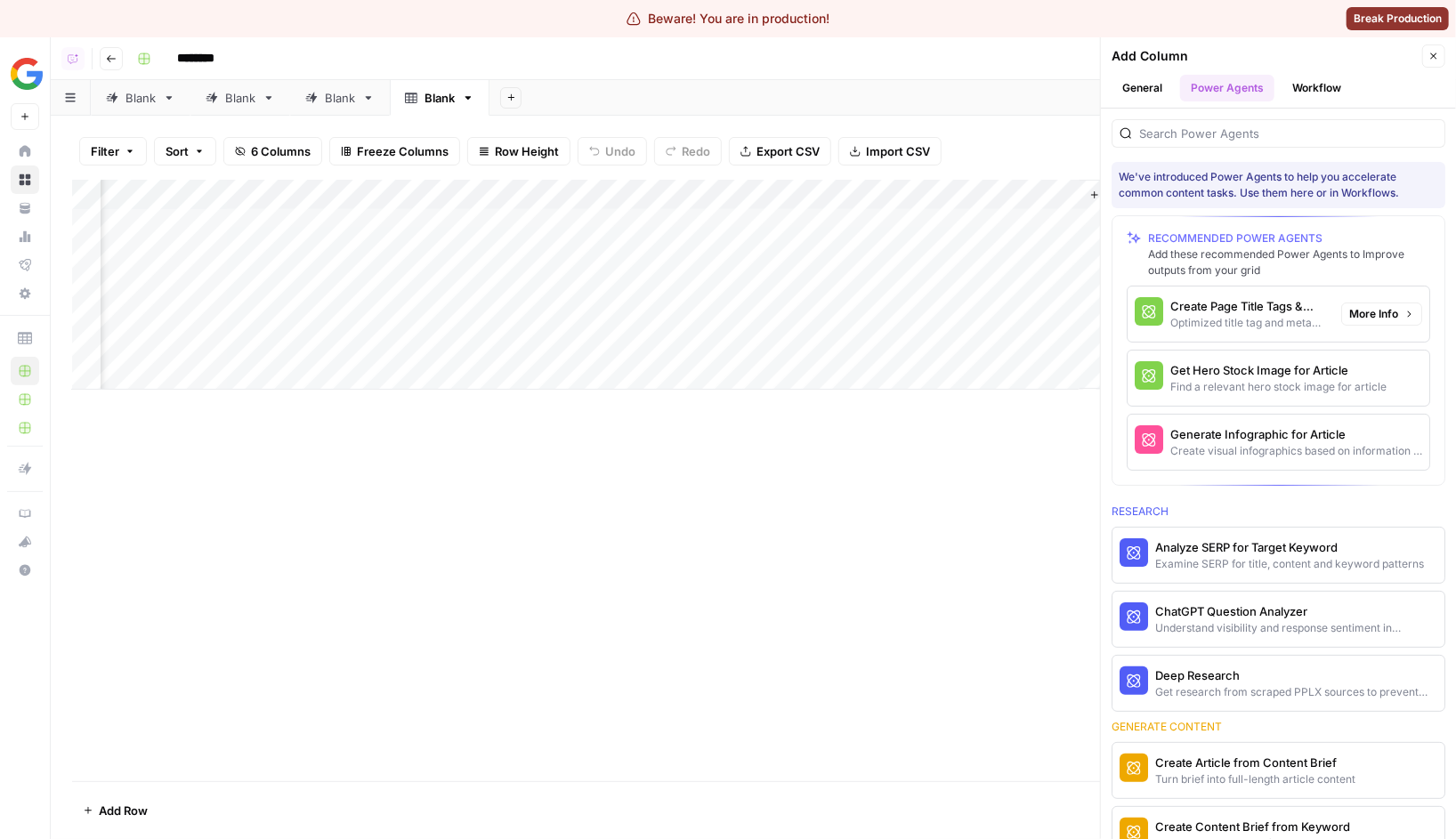 scroll, scrollTop: 0, scrollLeft: 0, axis: both 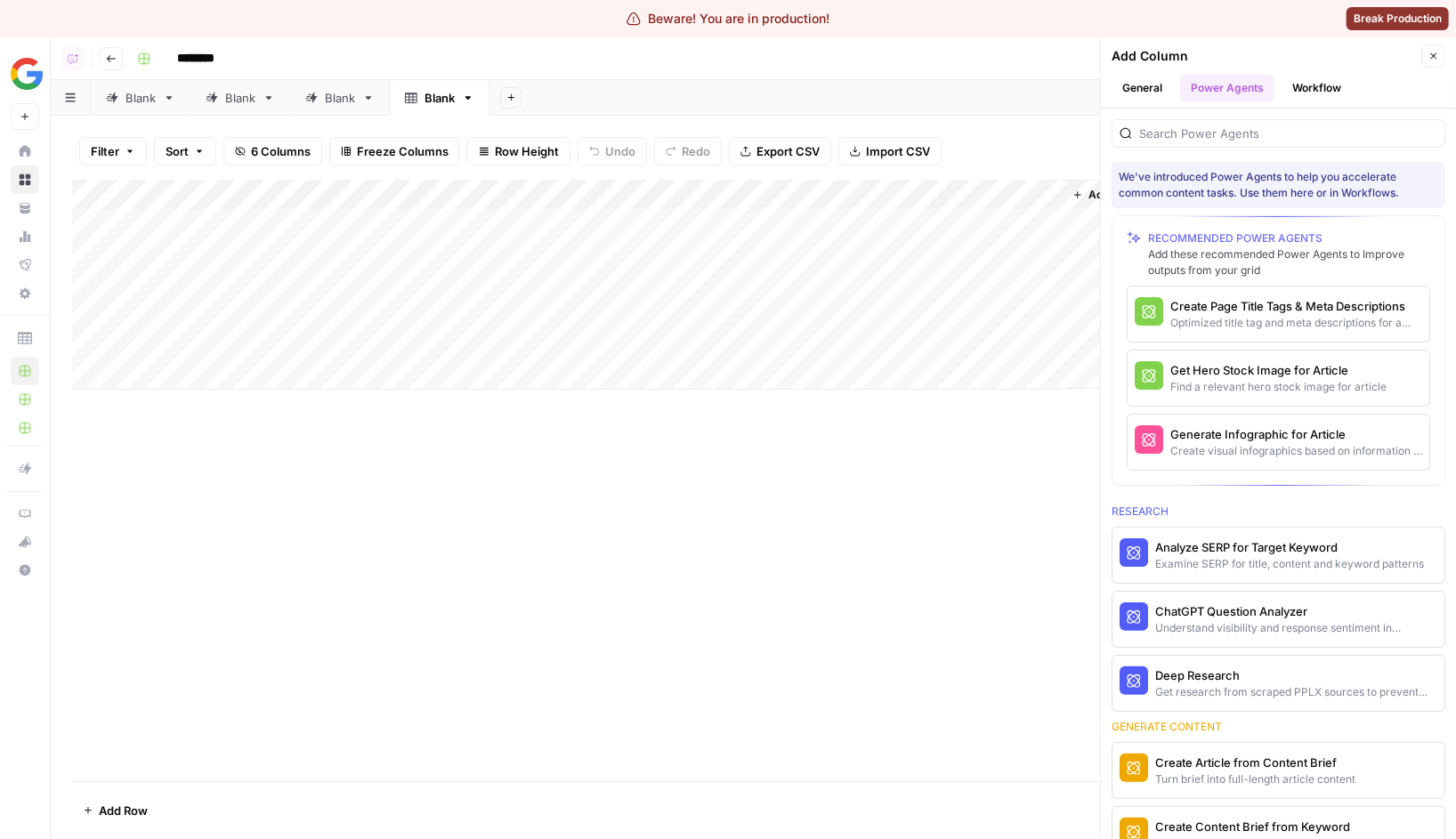 drag, startPoint x: 810, startPoint y: 189, endPoint x: 790, endPoint y: 191, distance: 20.099751 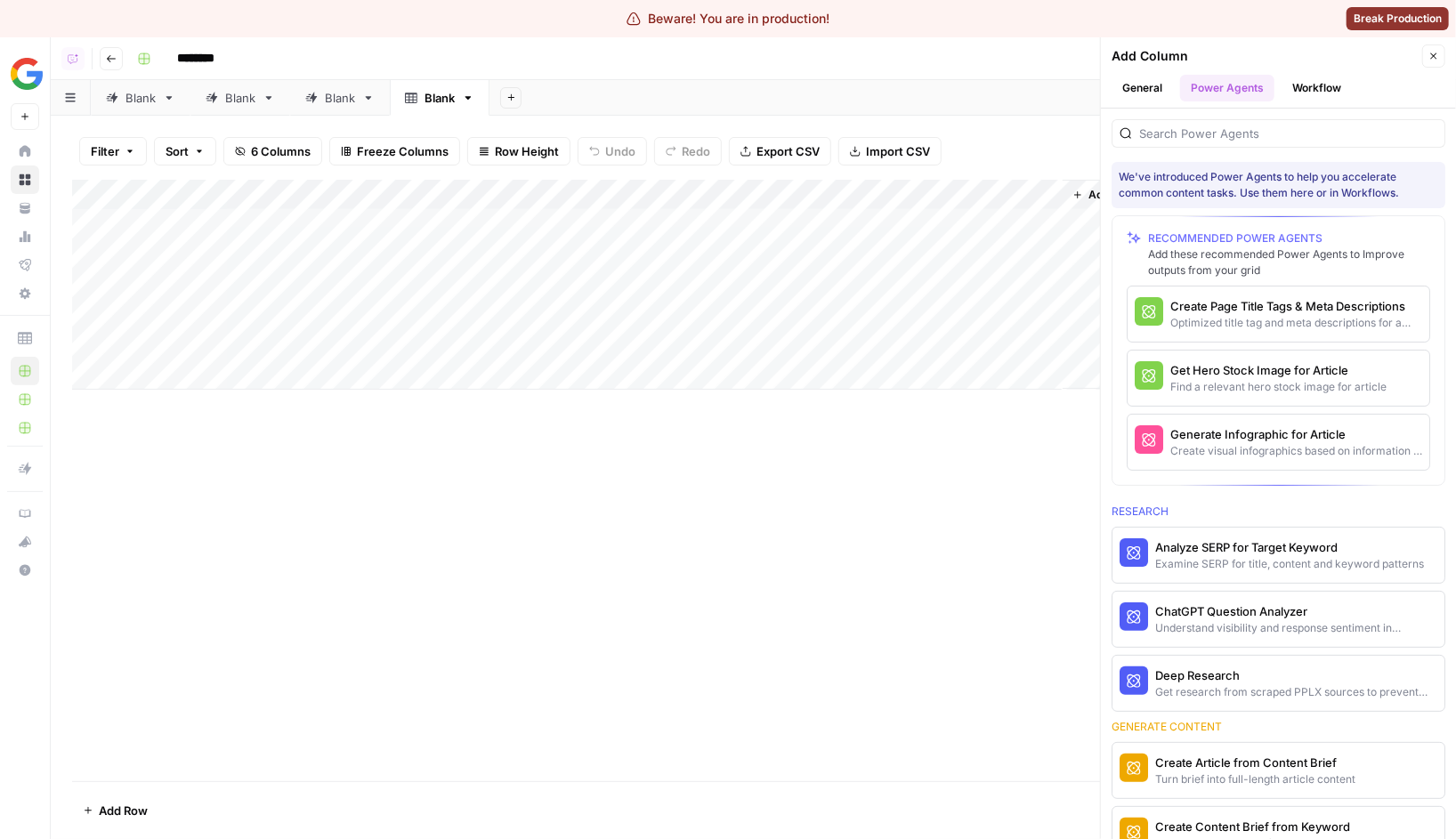 click on "Add Column" at bounding box center [753, 285] 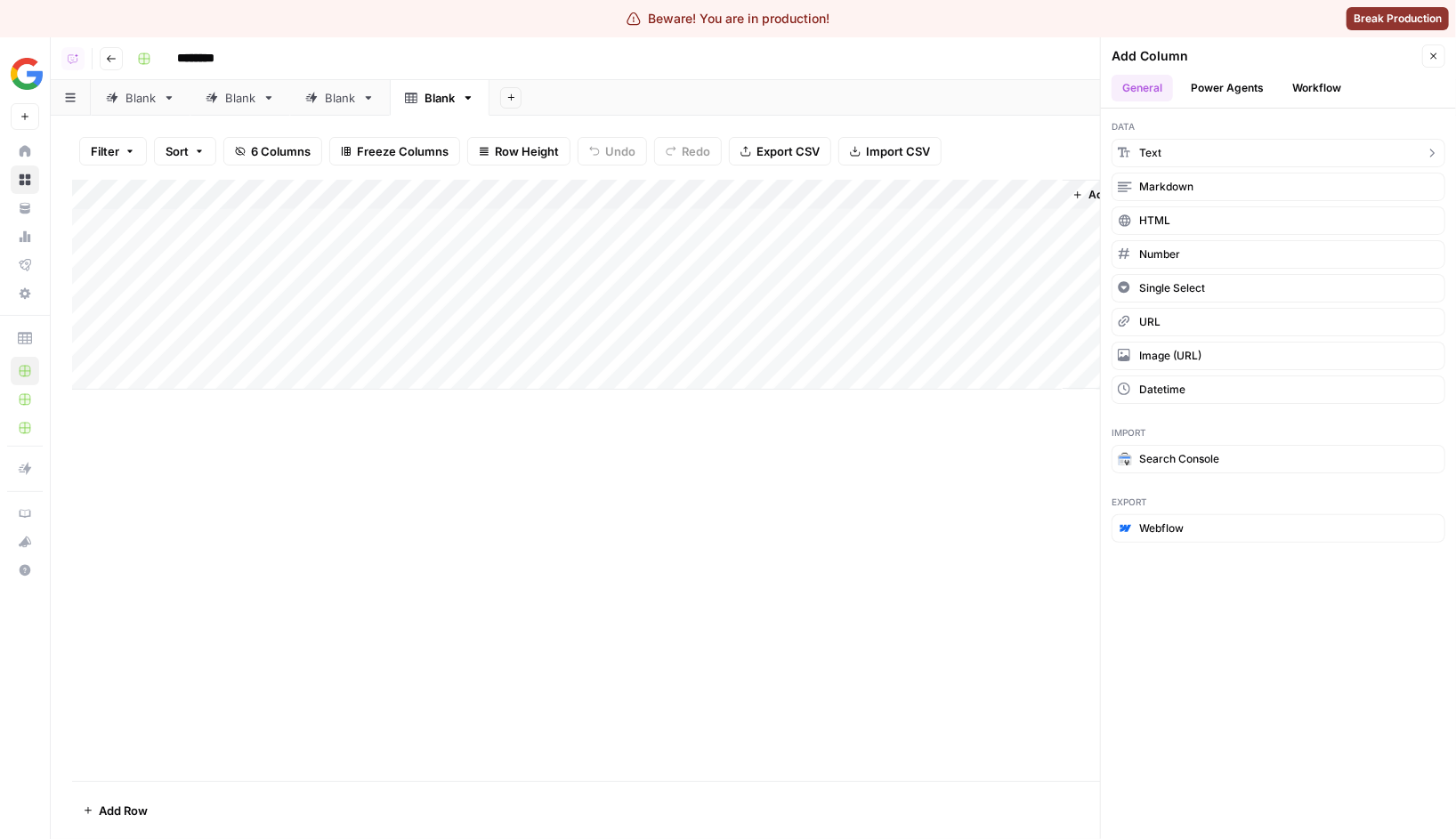 click on "Text" at bounding box center [1278, 153] 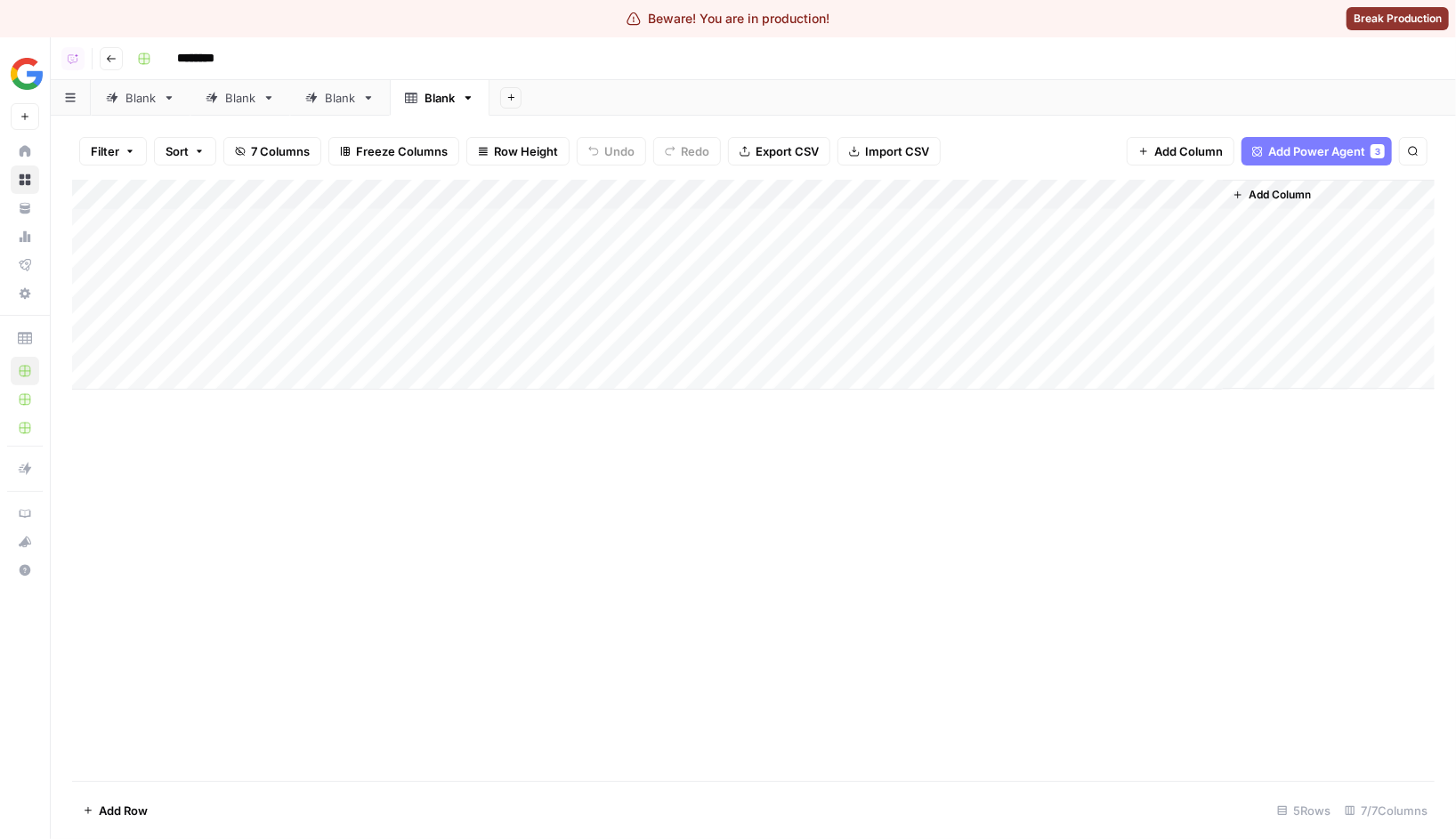 click on "Add Power Agent" at bounding box center [1316, 151] 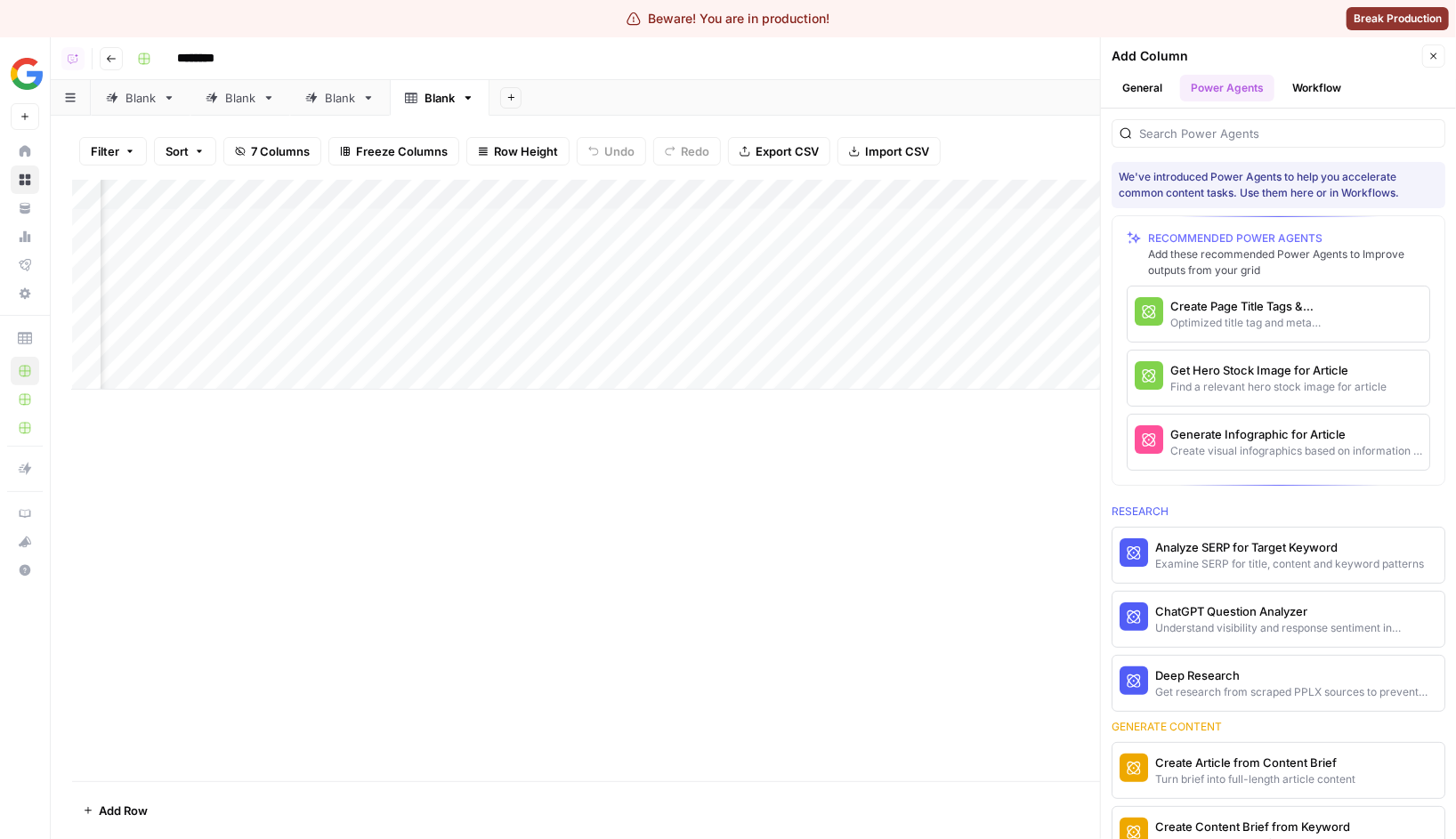 scroll, scrollTop: 0, scrollLeft: 143, axis: horizontal 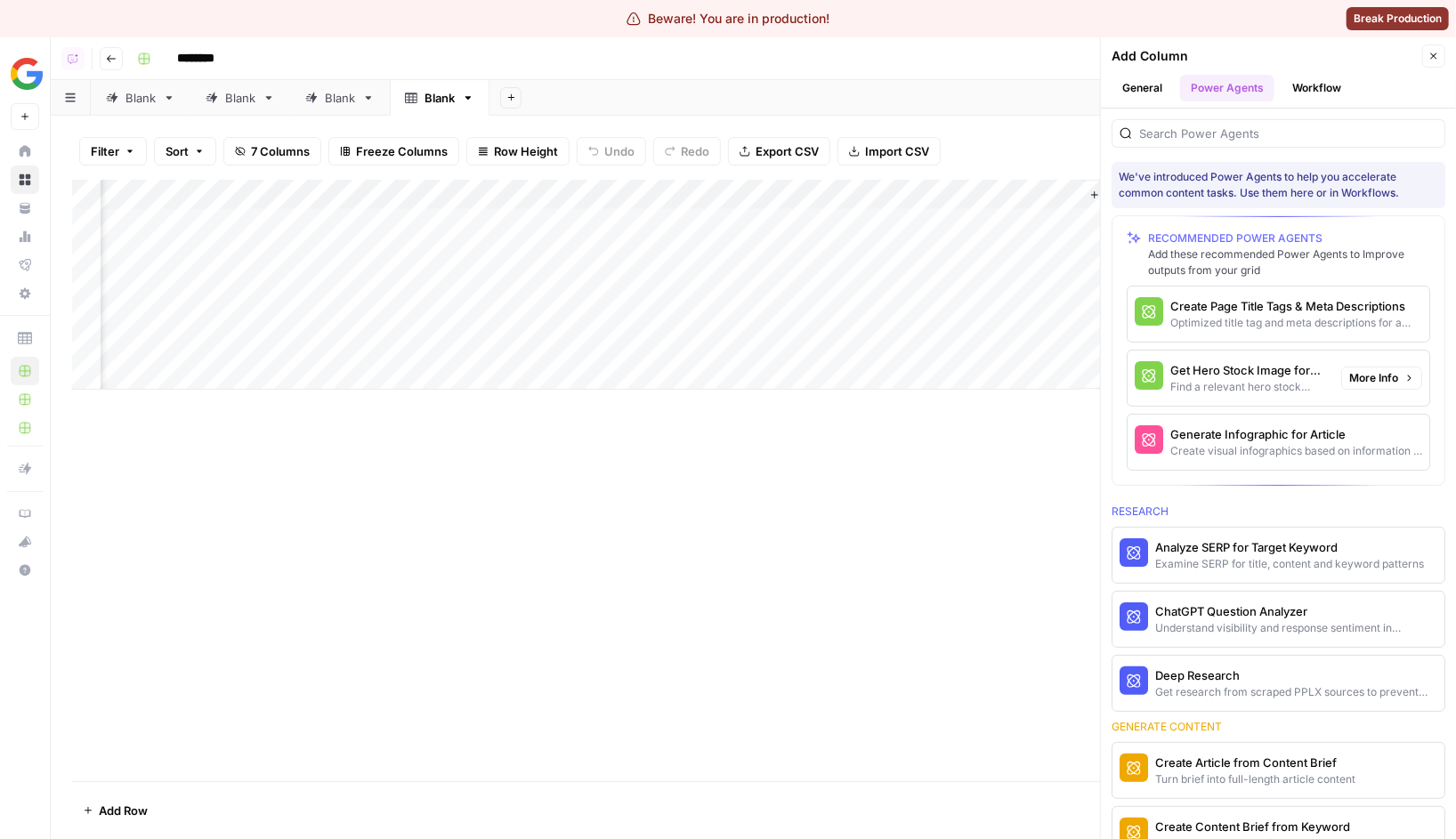 click on "Add Column" at bounding box center (753, 480) 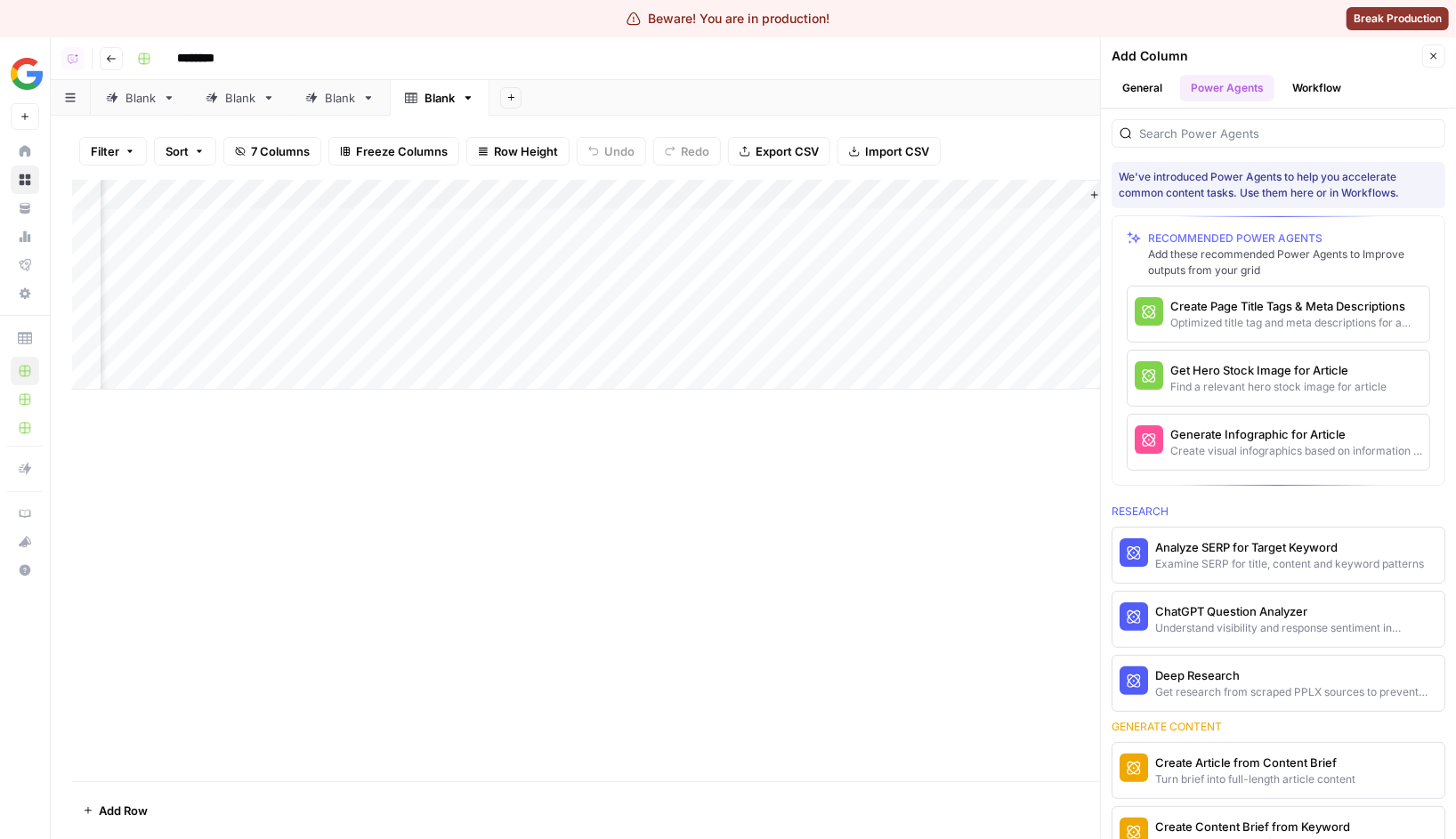 click on "Close" at bounding box center (1434, 56) 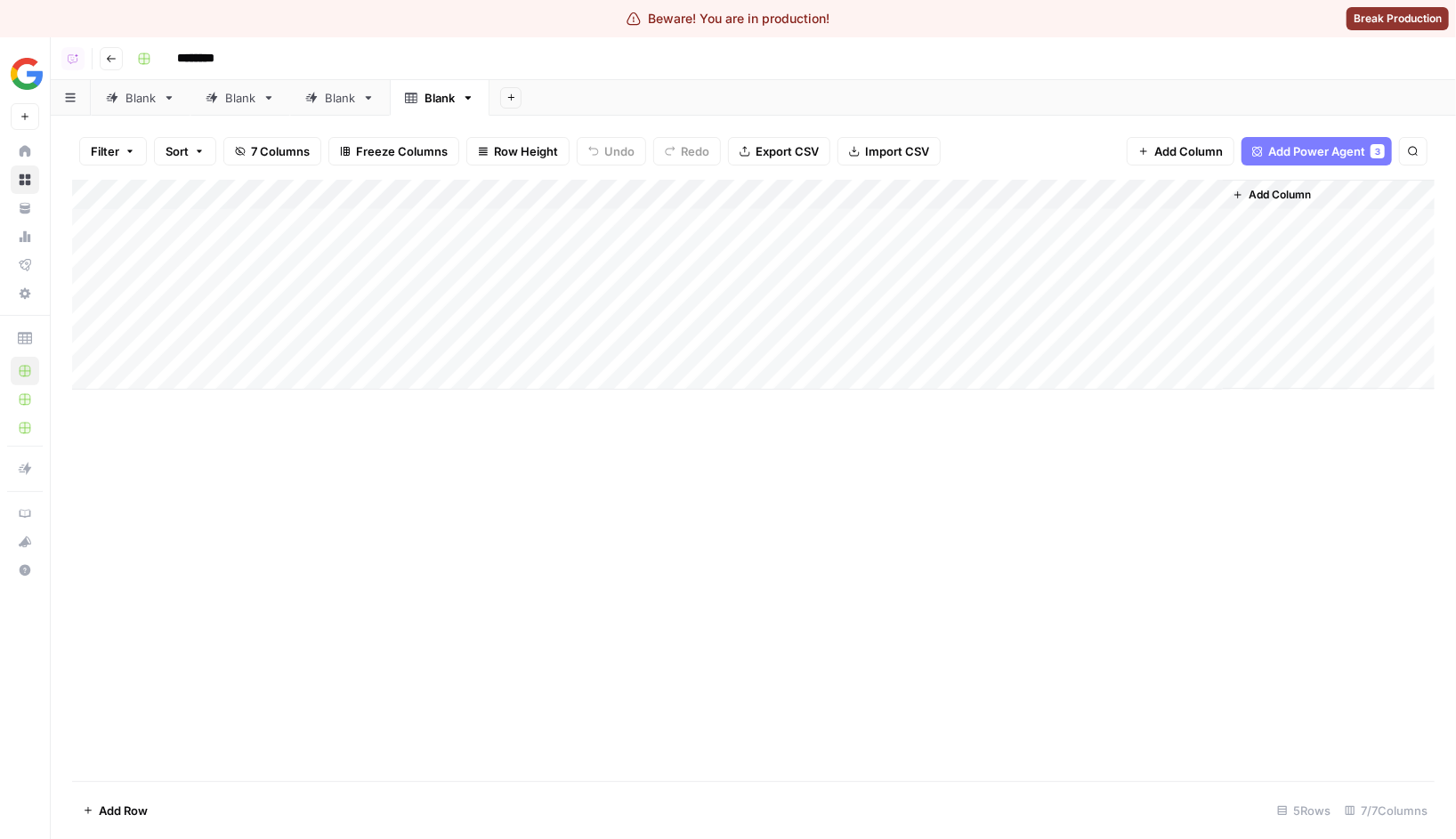 click on "Add Column" at bounding box center [753, 480] 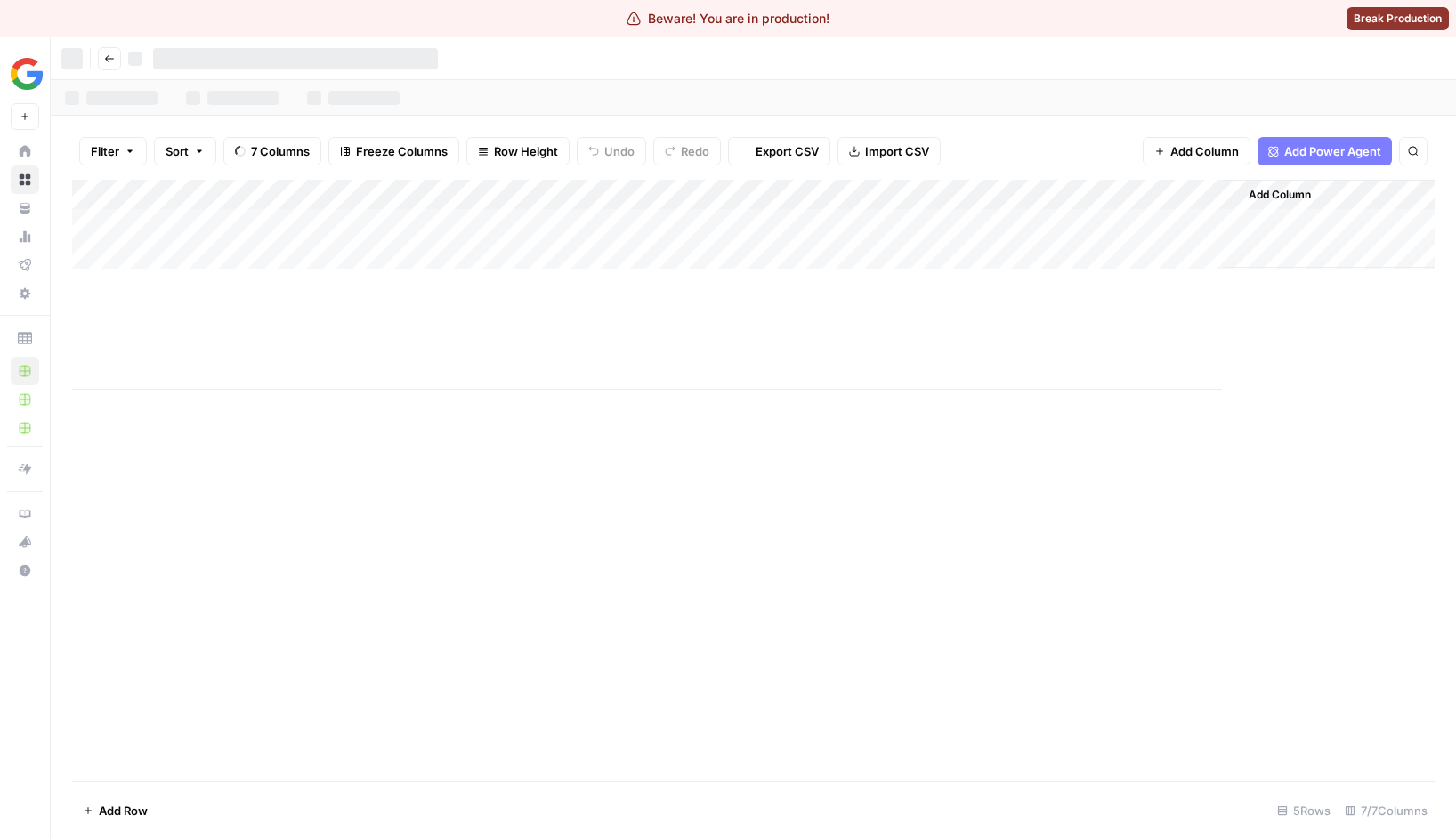 scroll, scrollTop: 0, scrollLeft: 0, axis: both 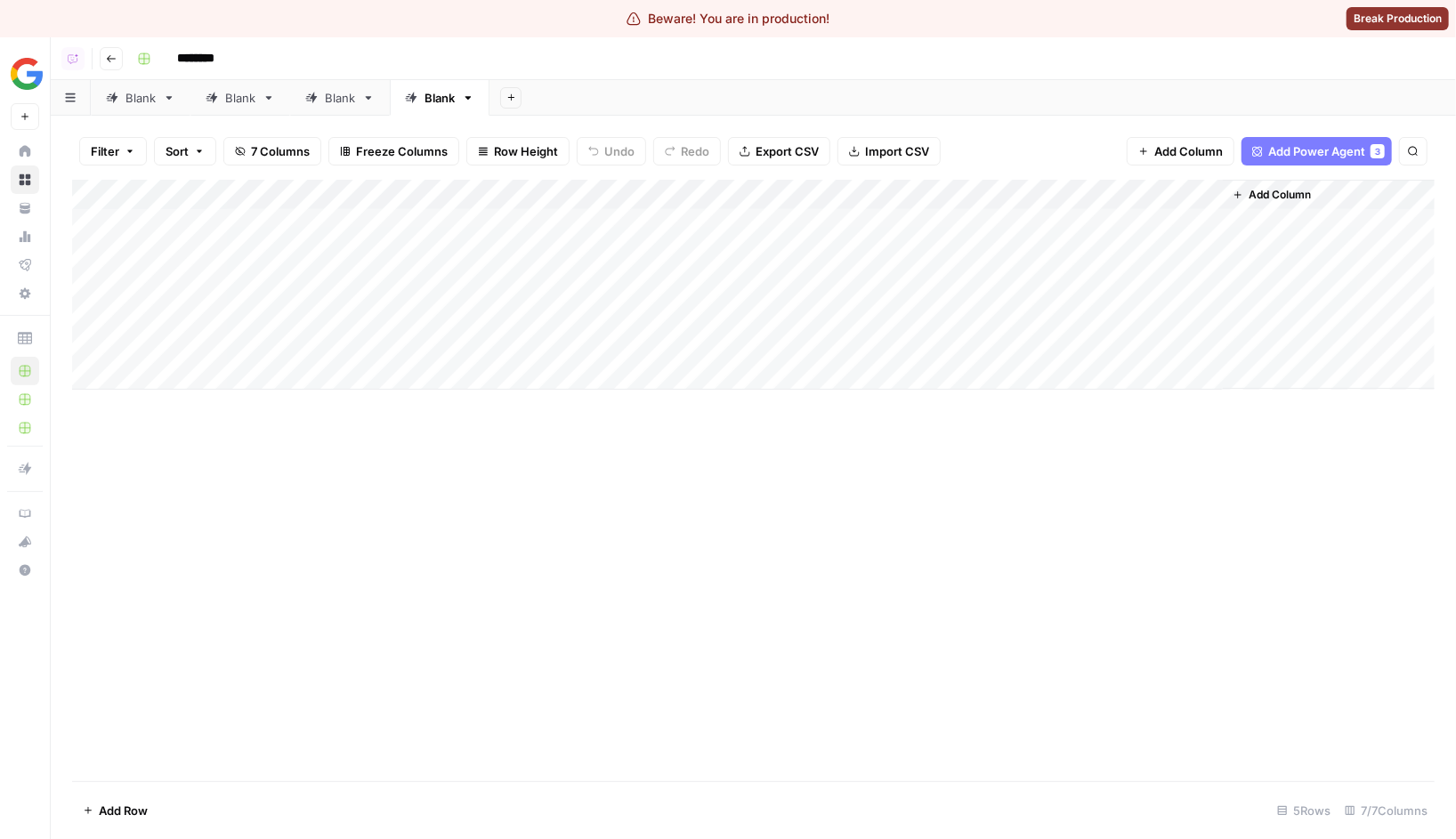 click on "Add Power Agent" at bounding box center [1316, 151] 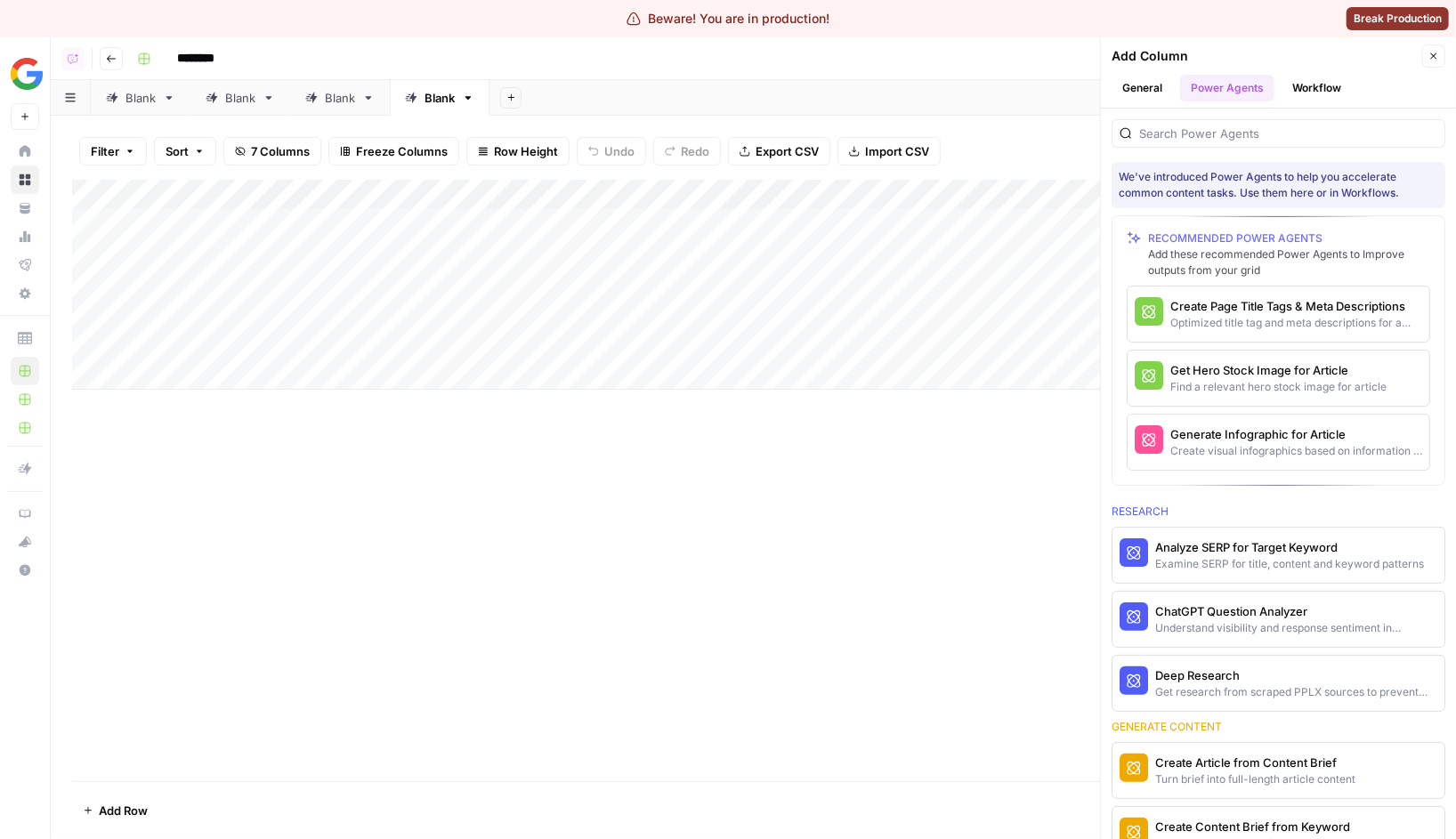click 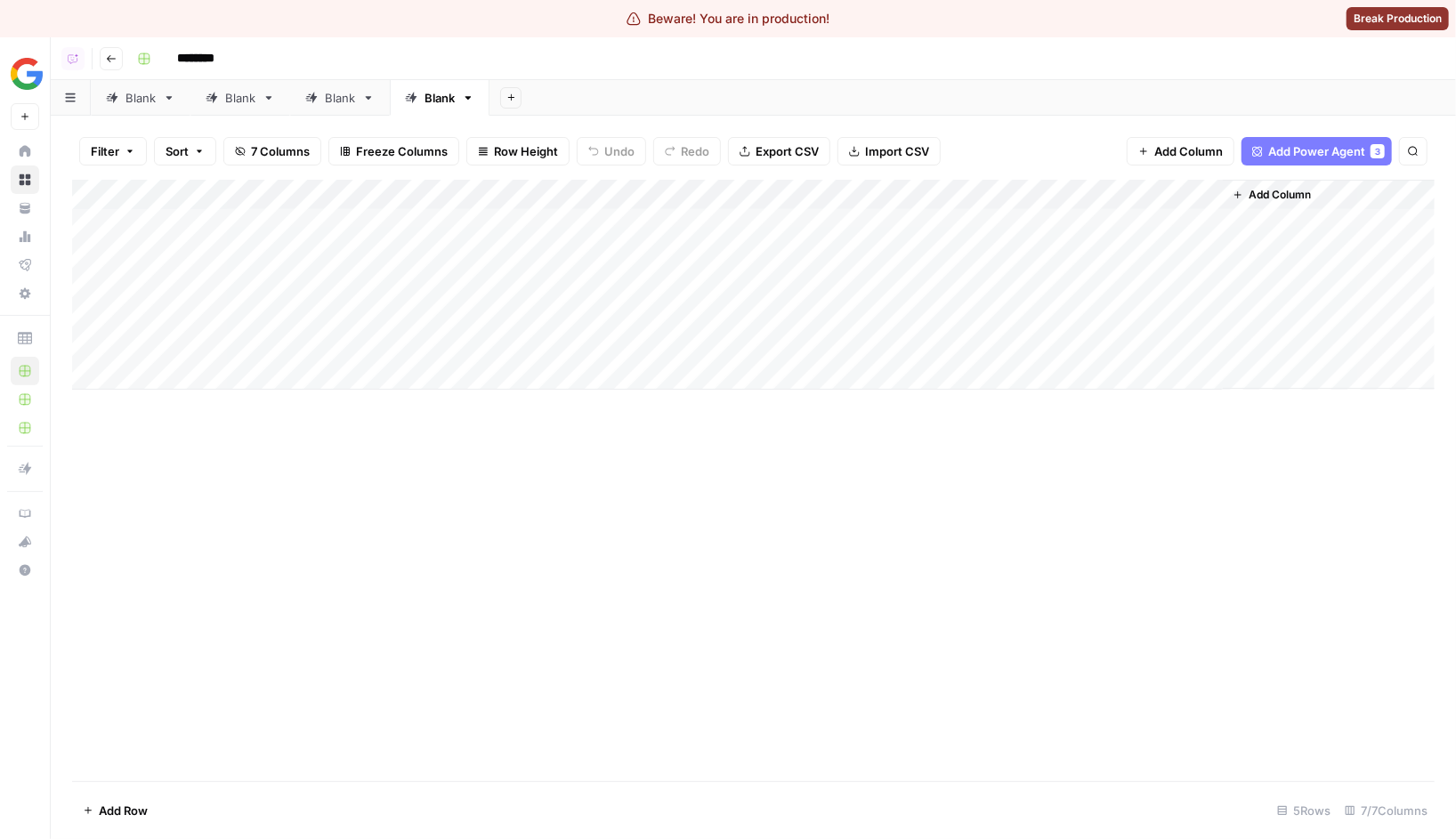 click on "Add Column" at bounding box center (753, 285) 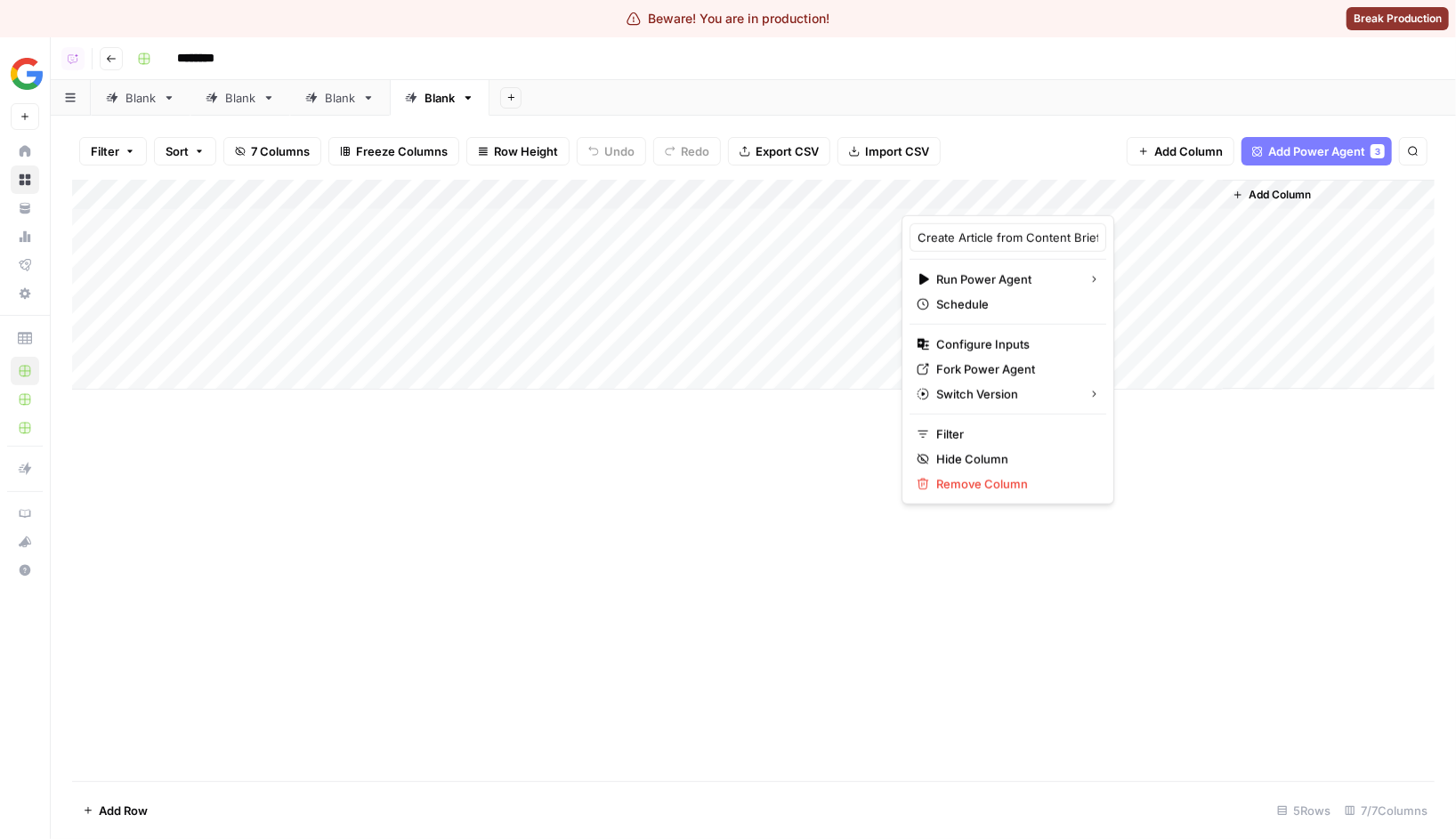 click at bounding box center [982, 198] 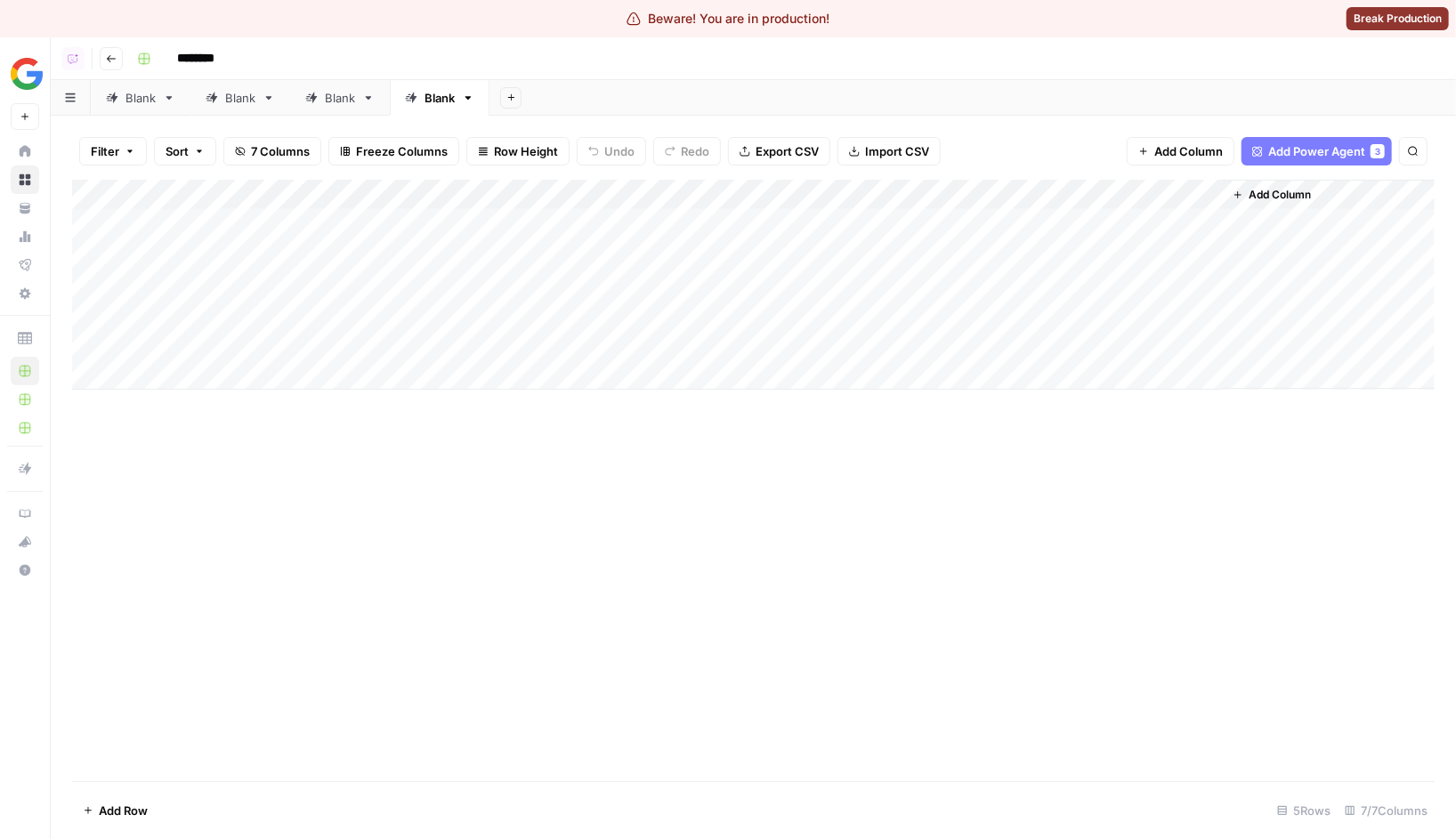 click on "Add Column" at bounding box center [753, 480] 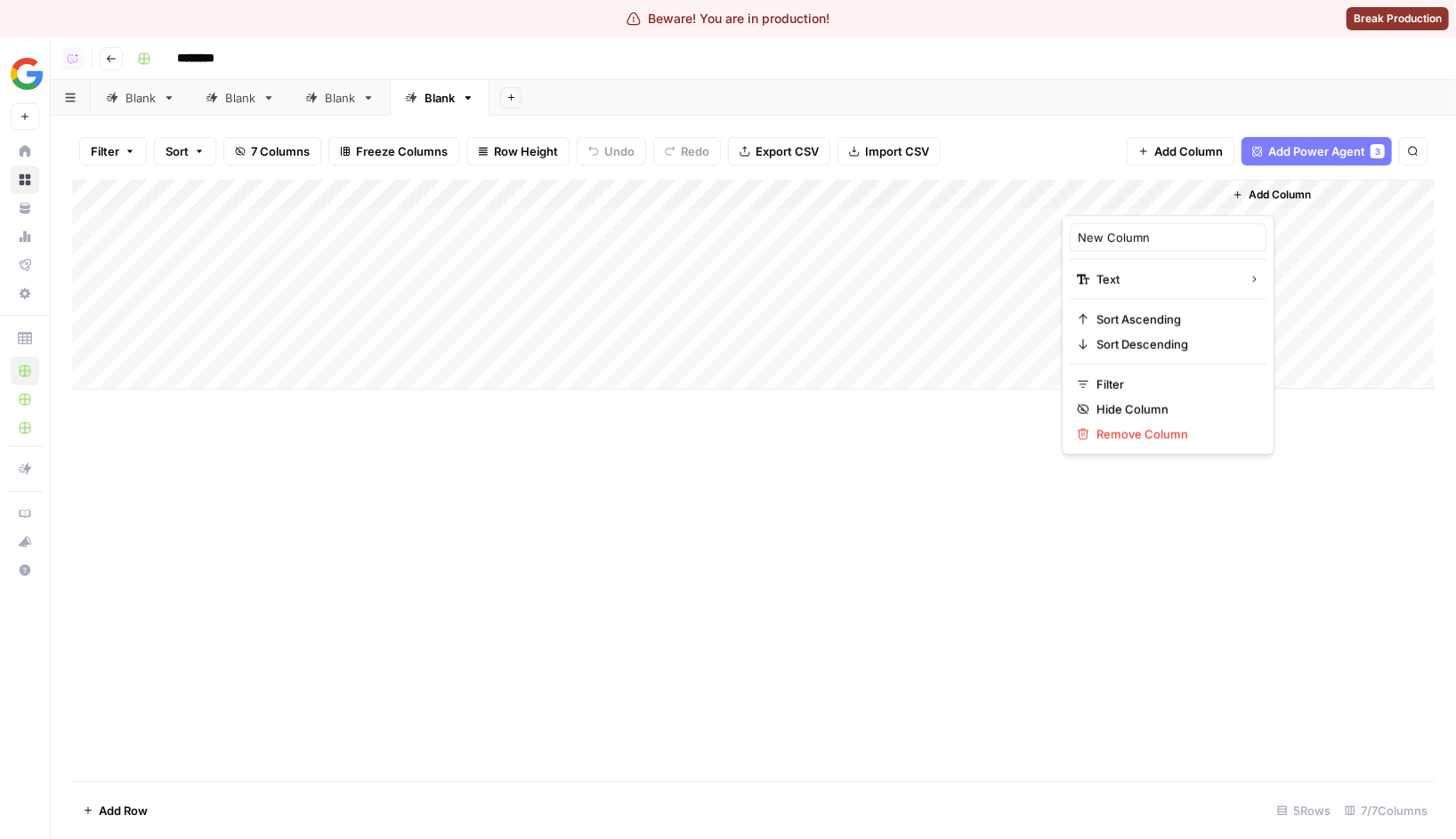 click on "New Column
Text Sort Ascending Sort Descending Filter Hide Column Remove Column" at bounding box center [1168, 335] 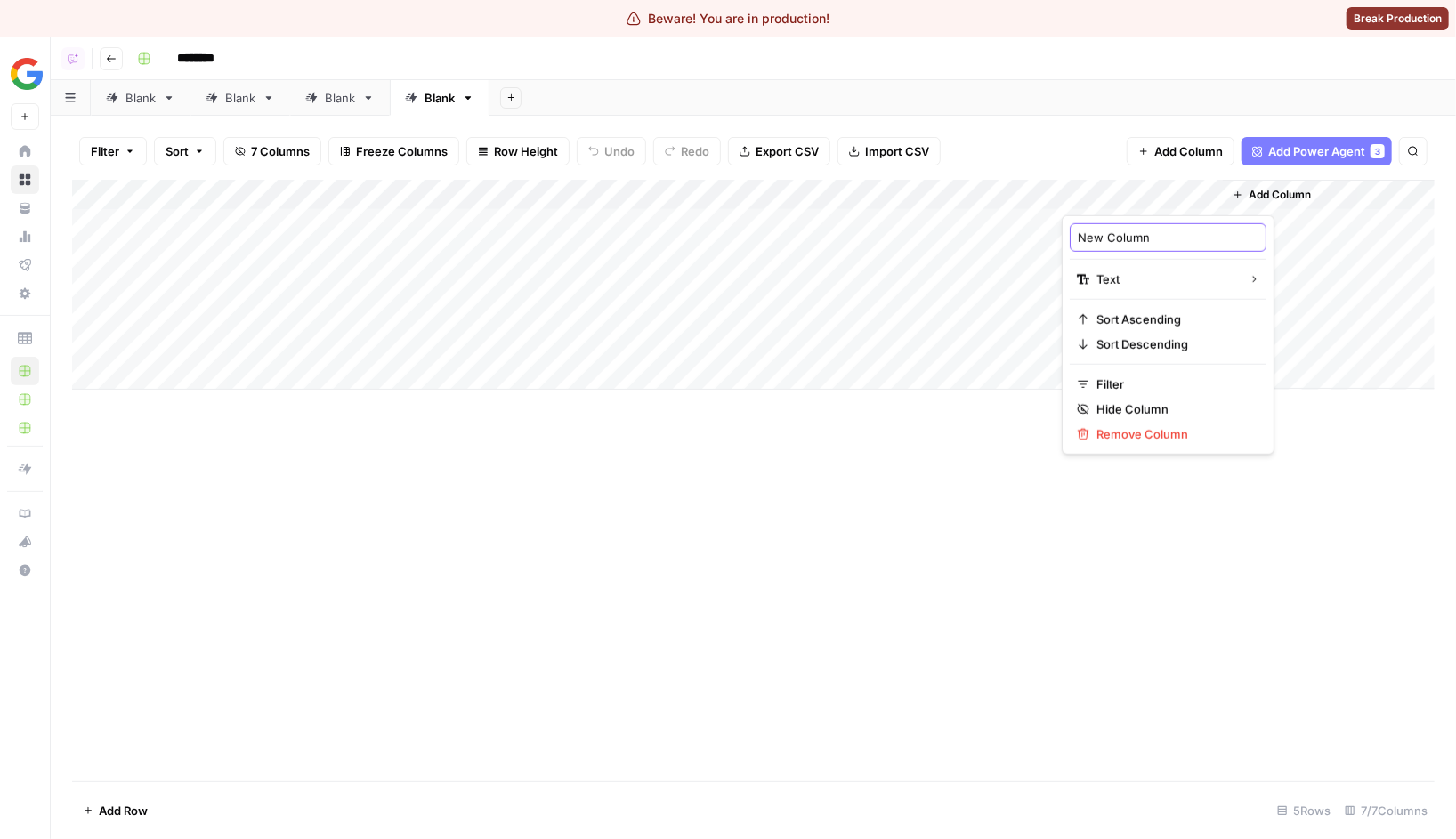 click on "New Column" at bounding box center (1168, 238) 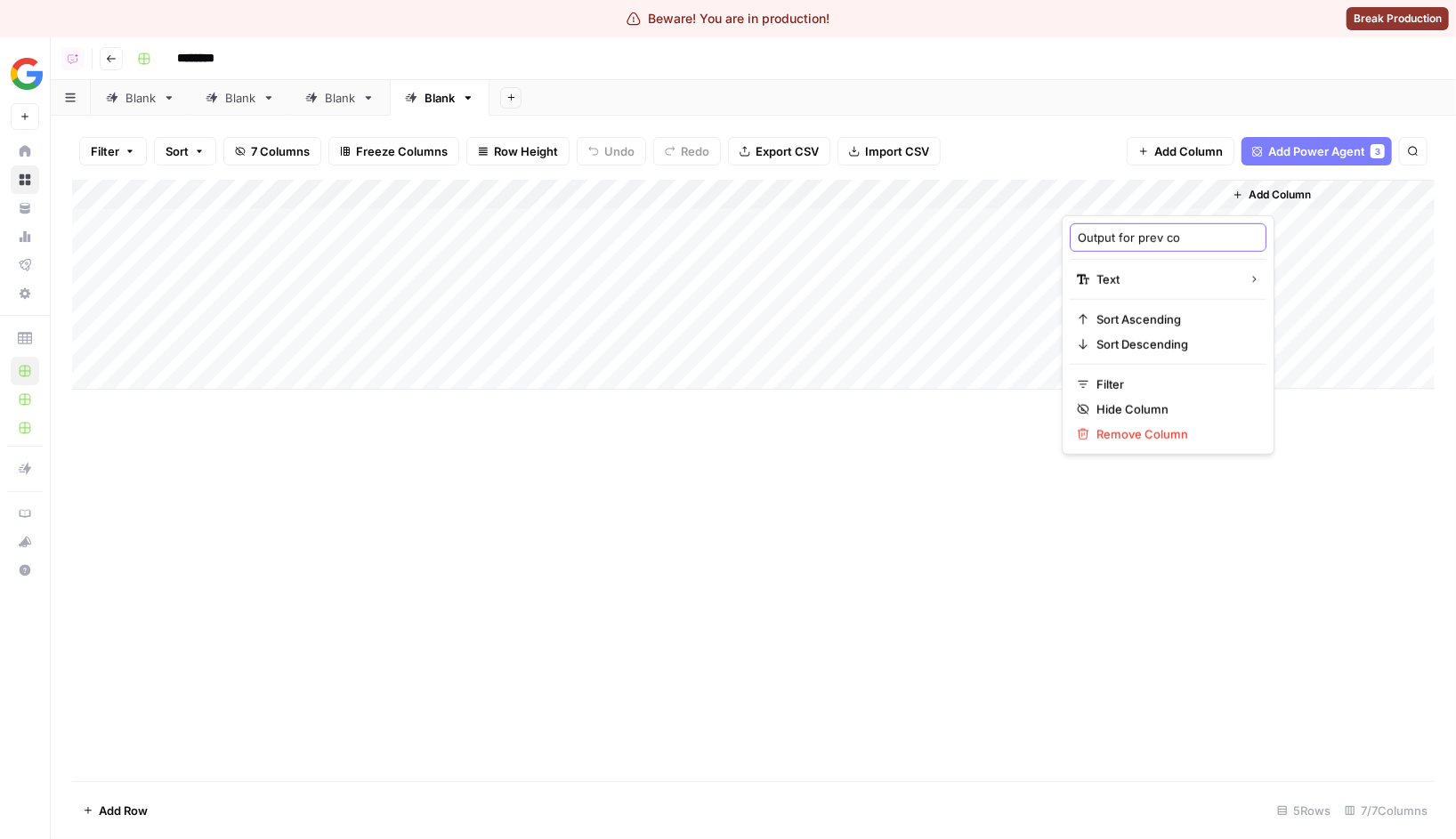 type on "Output for prev col" 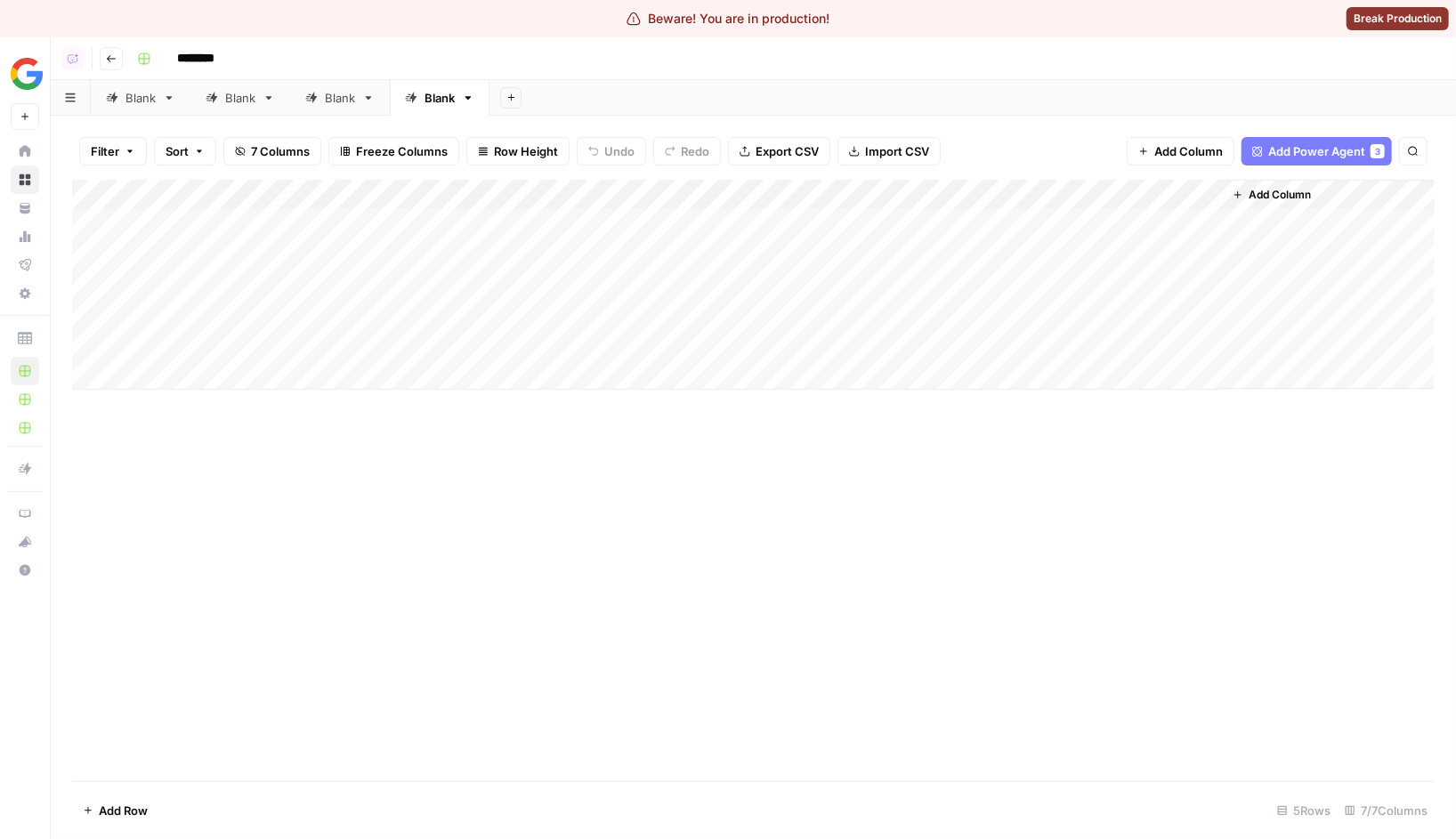 click on "Add Column" at bounding box center (753, 480) 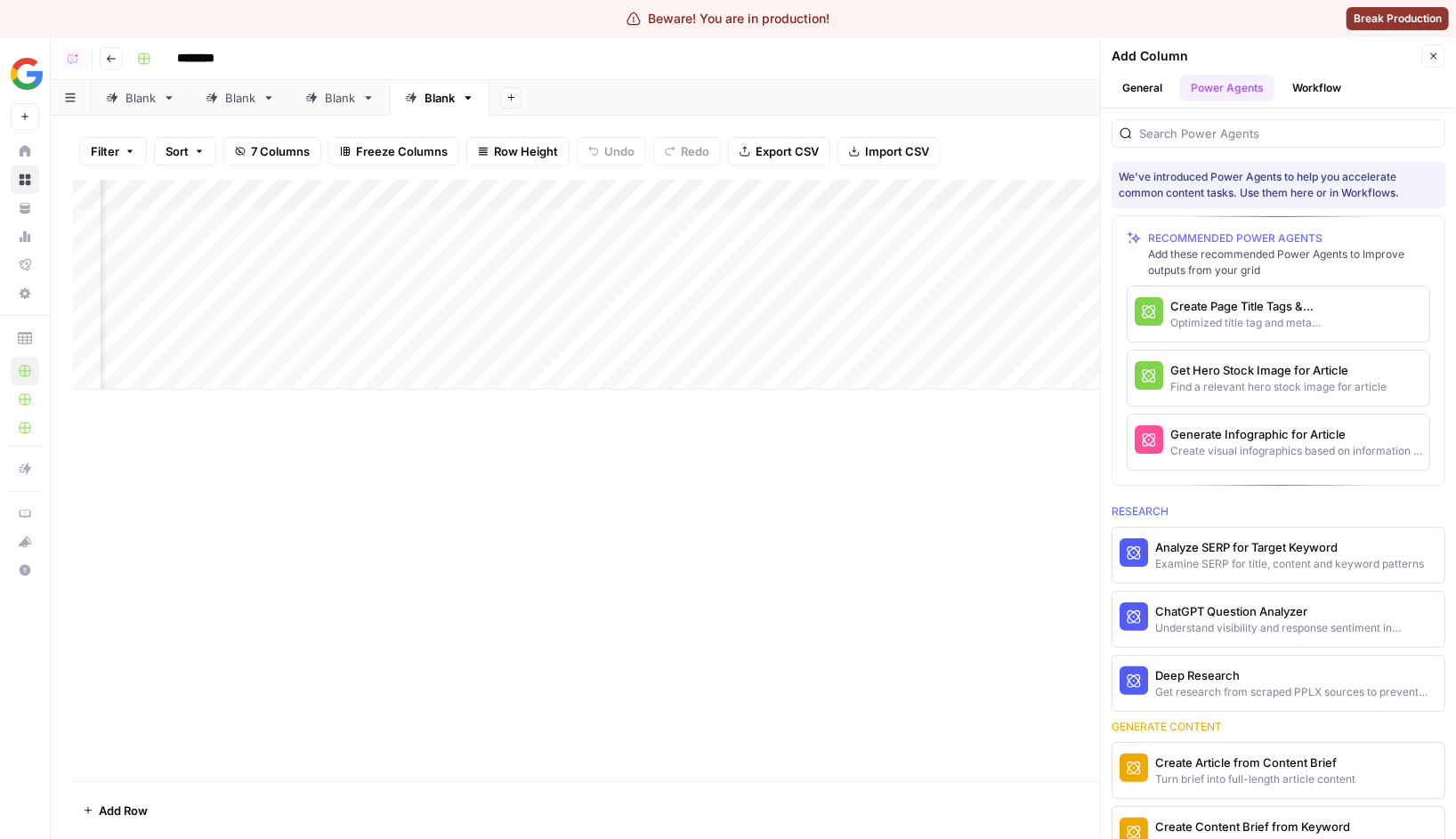 scroll, scrollTop: 0, scrollLeft: 143, axis: horizontal 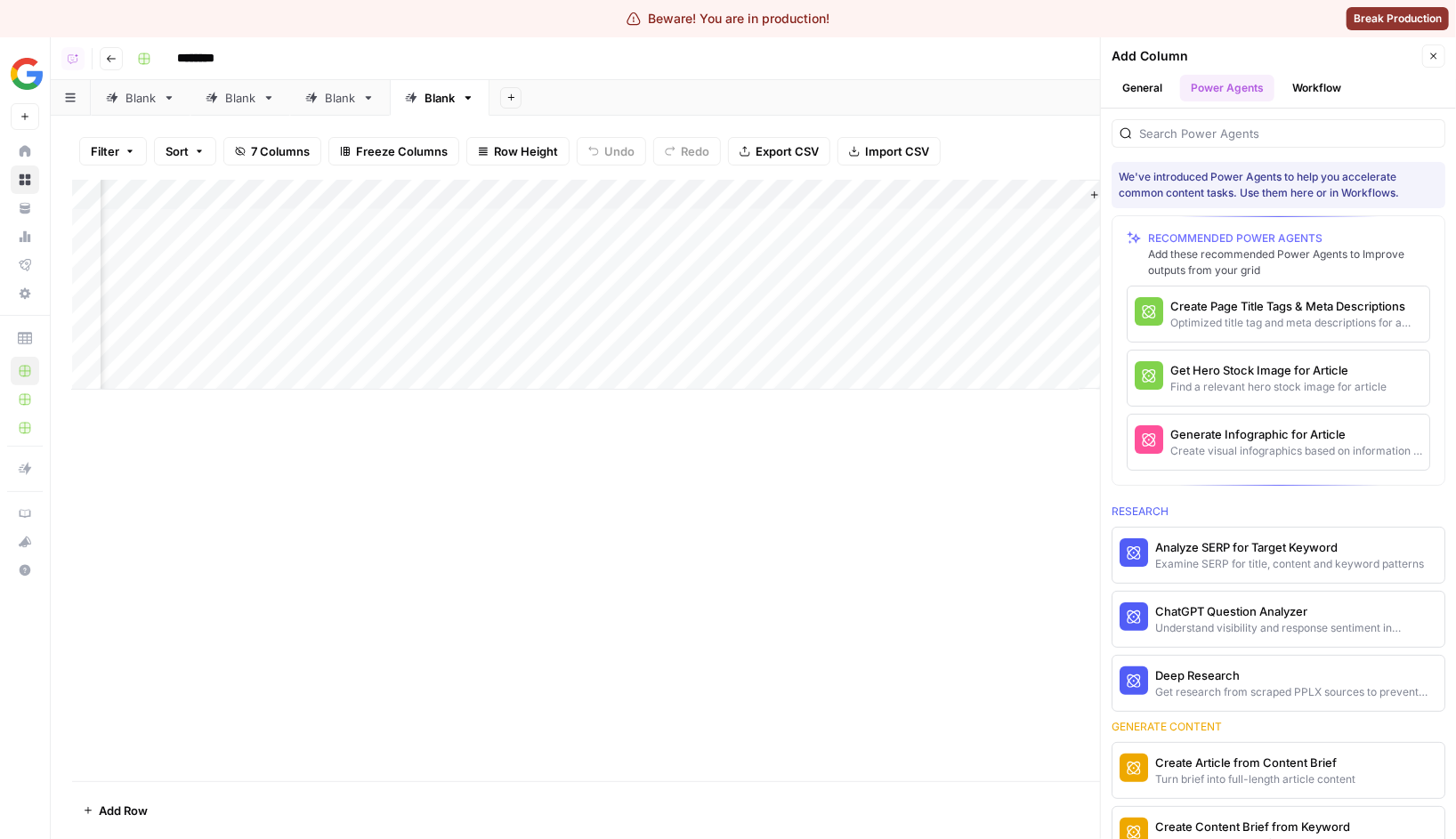 click on "Add Sheet" at bounding box center [973, 98] 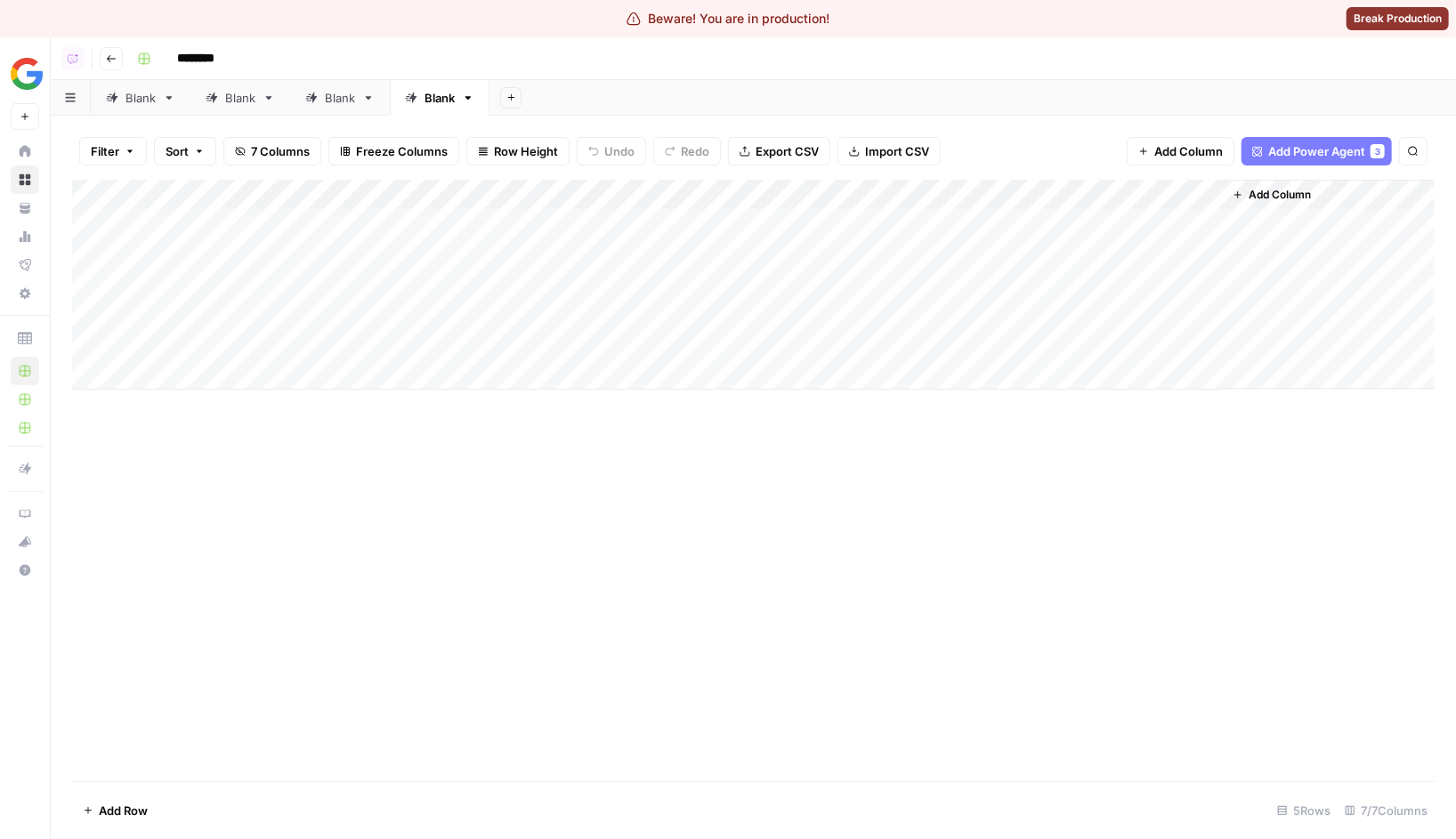 click on "Copilot Go back ********" at bounding box center [753, 59] 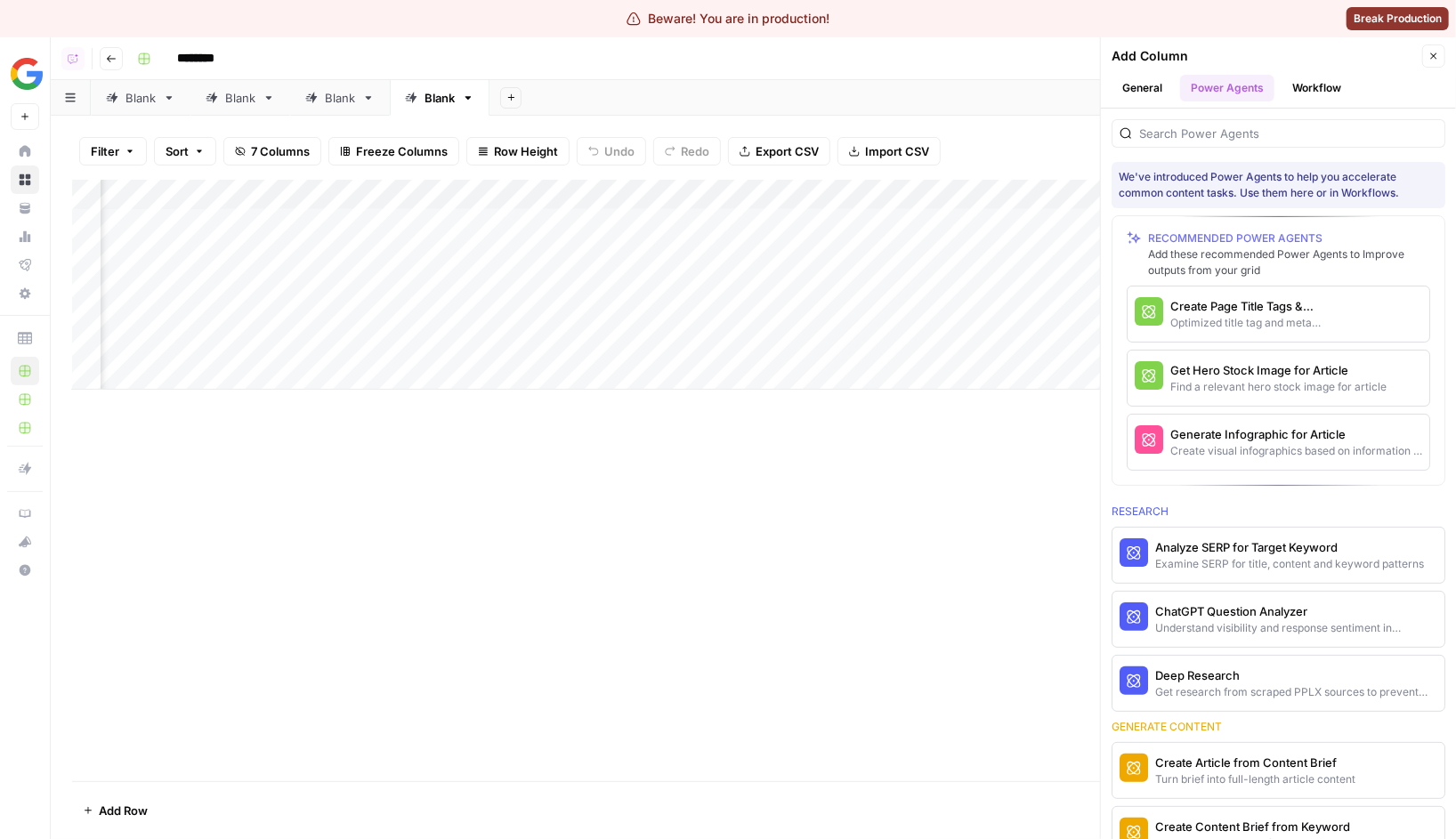 scroll, scrollTop: 0, scrollLeft: 143, axis: horizontal 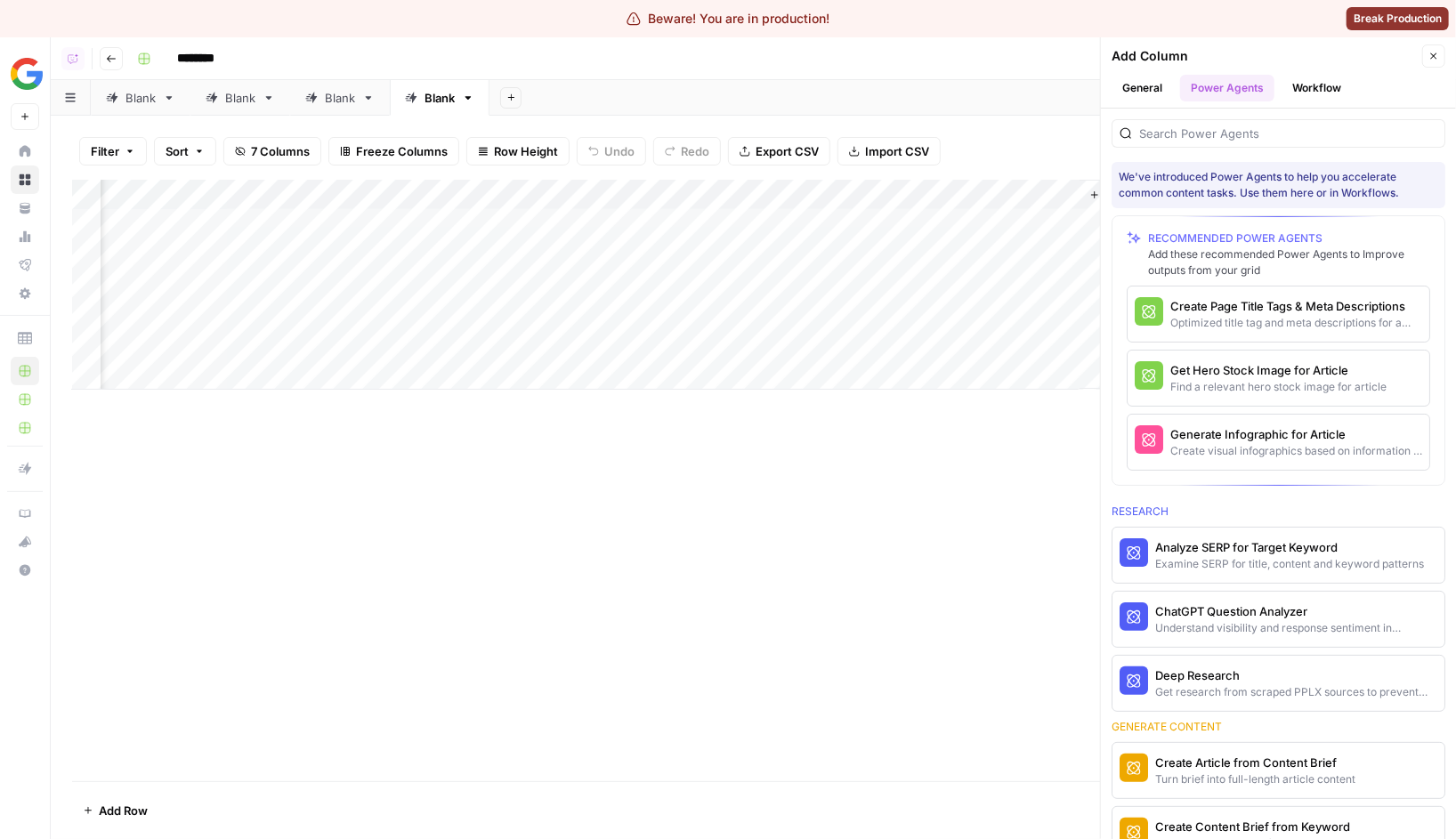 click on "Add Column" at bounding box center (753, 480) 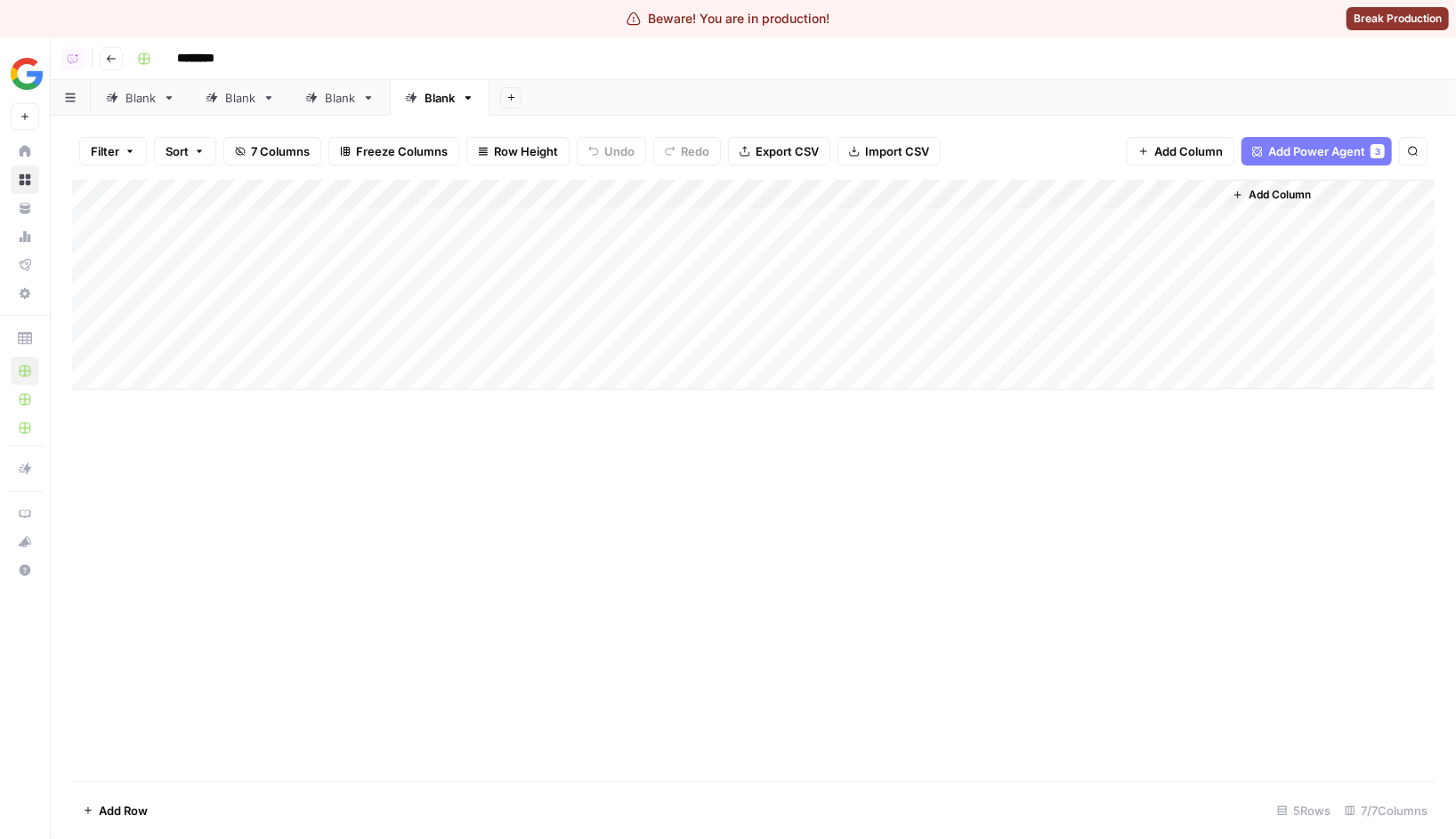 click on "Add Column" at bounding box center [753, 480] 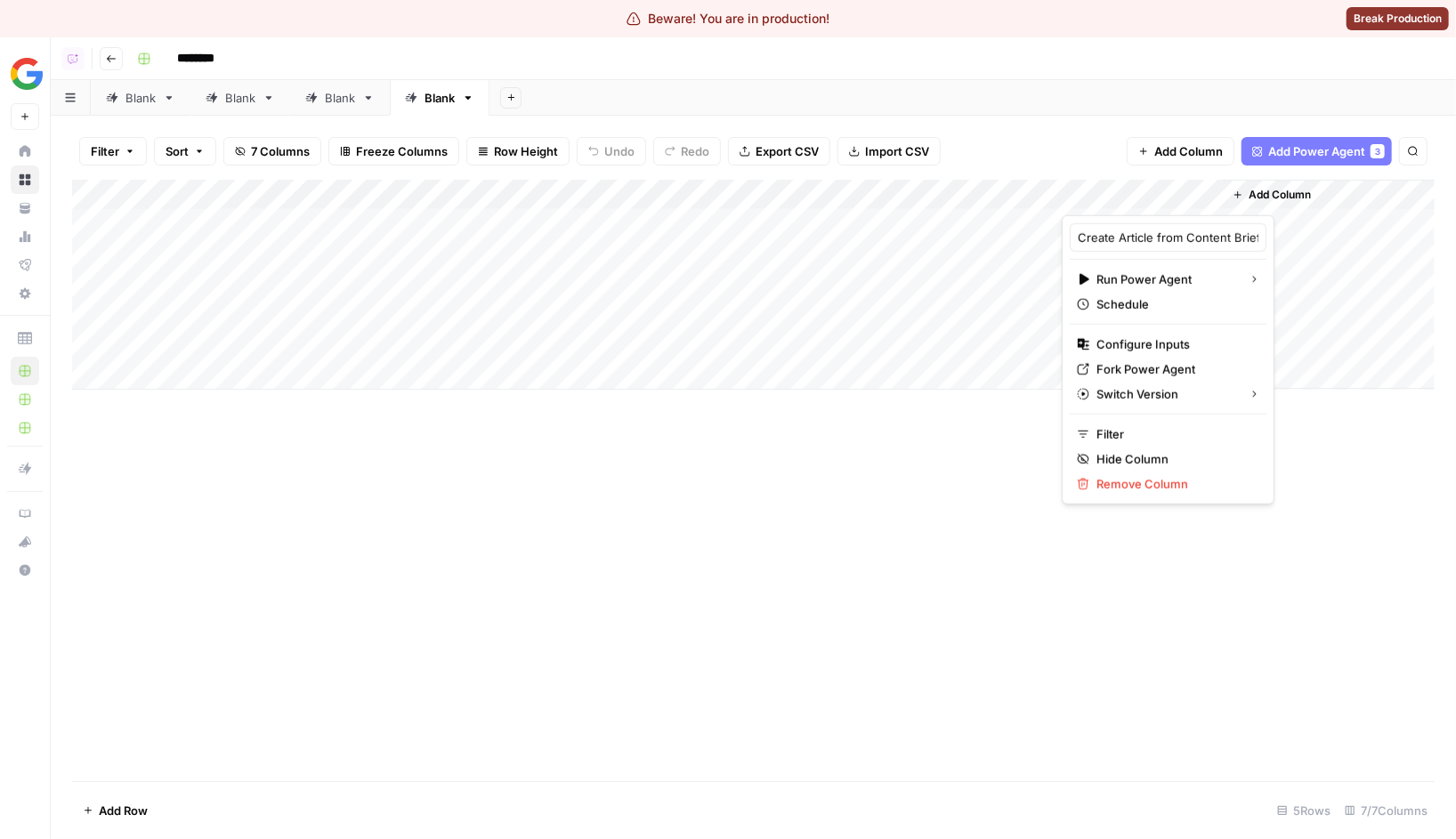 click on "Add Sheet" at bounding box center [973, 98] 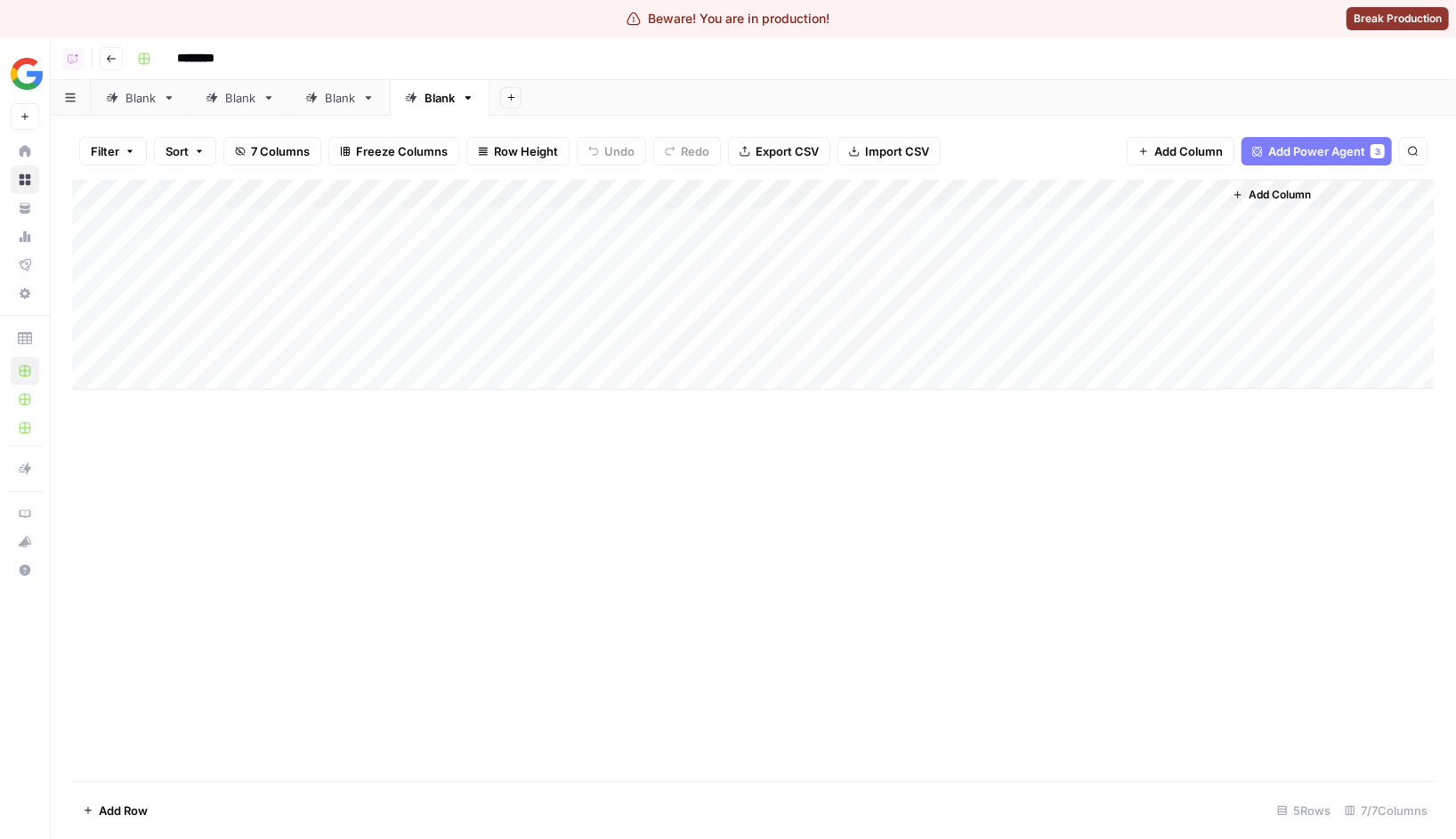 click on "Add Column" at bounding box center [753, 480] 